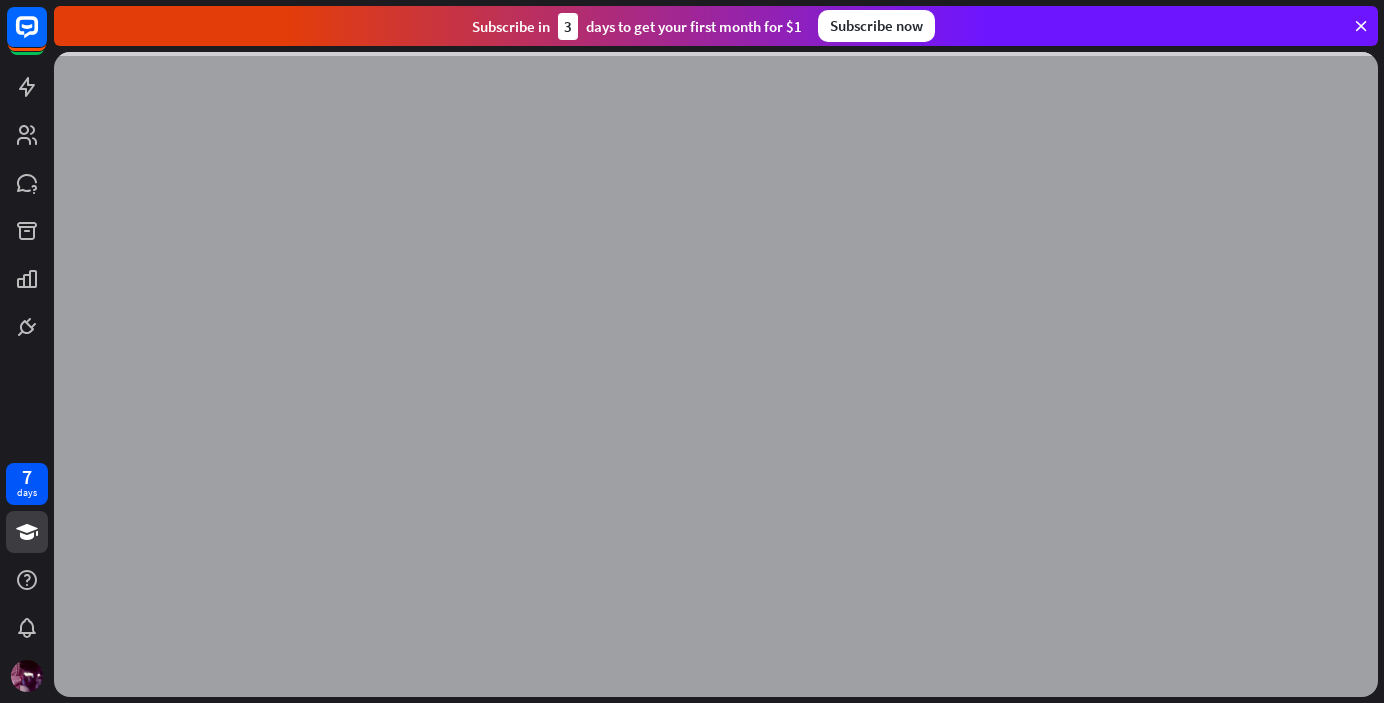 scroll, scrollTop: 0, scrollLeft: 0, axis: both 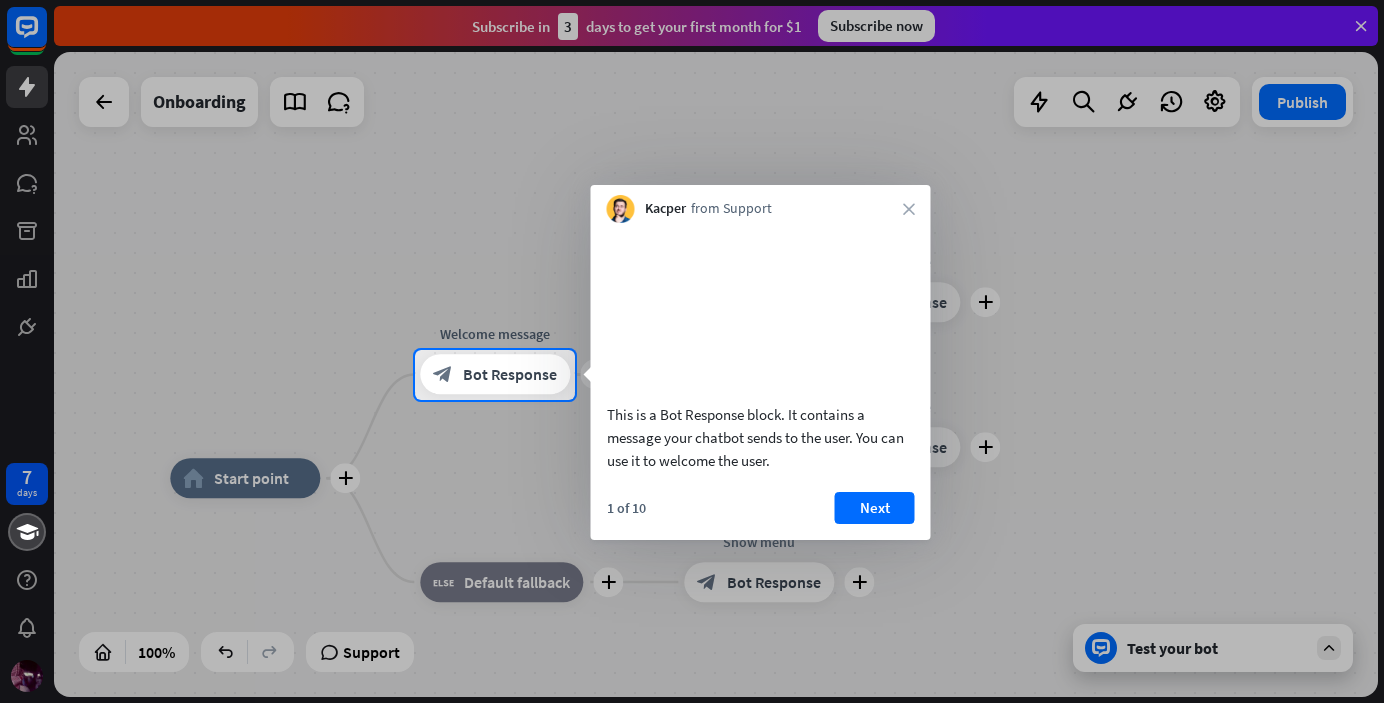 click at bounding box center (692, 175) 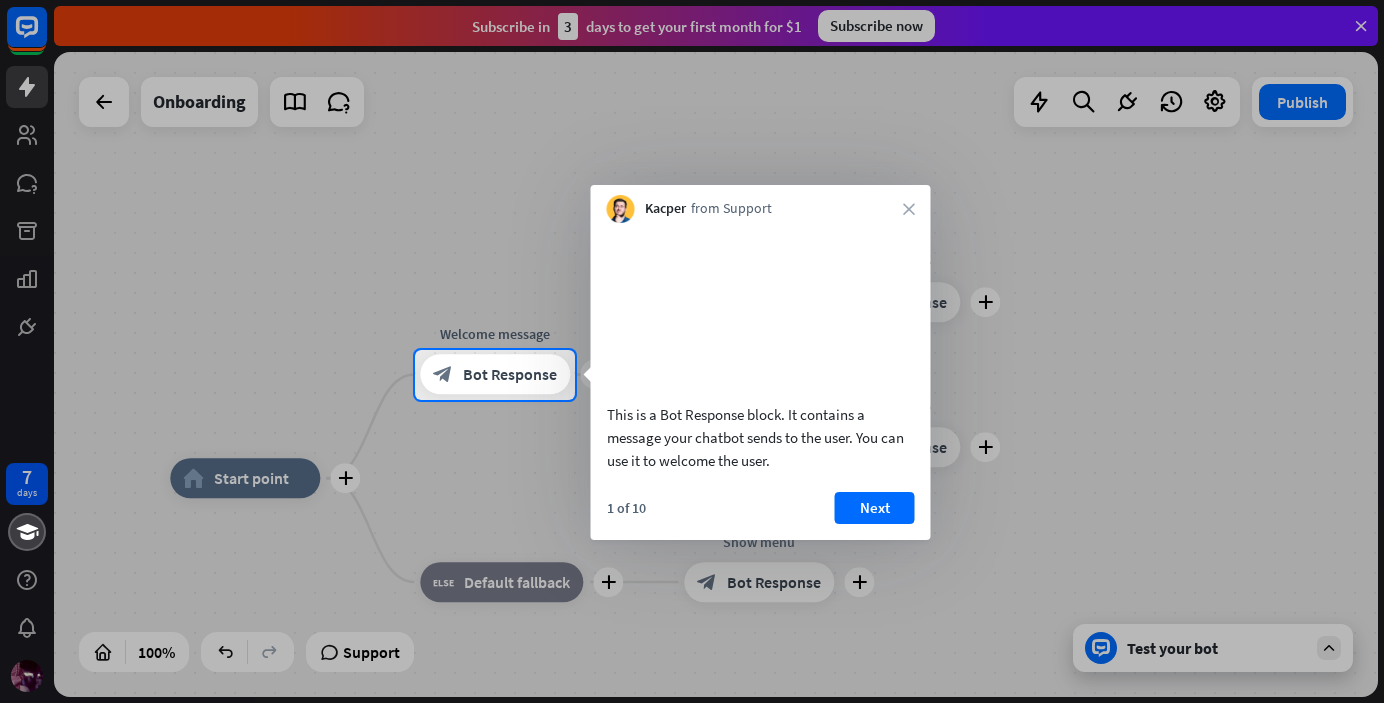 click on "This is a Bot Response block. It contains a message your chatbot sends to the user. You can use it to welcome the user." at bounding box center (761, 352) 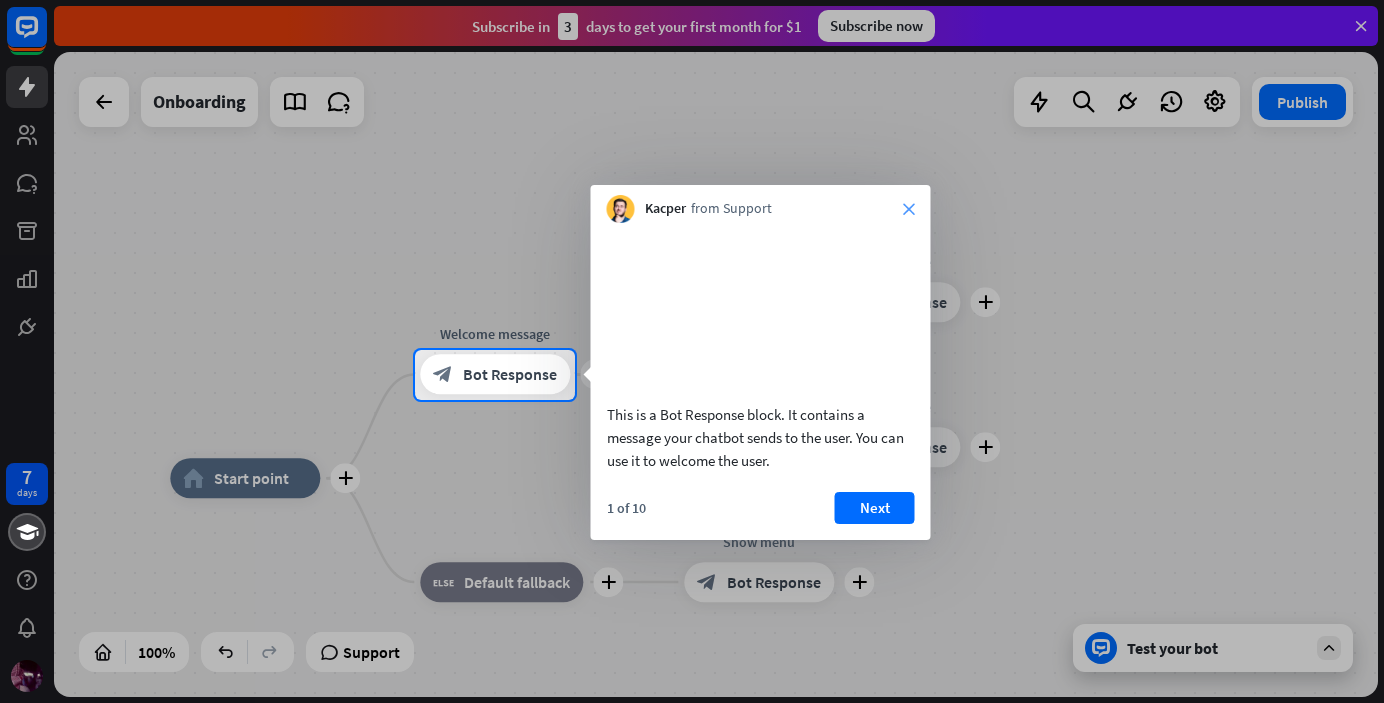 click on "close" at bounding box center (909, 209) 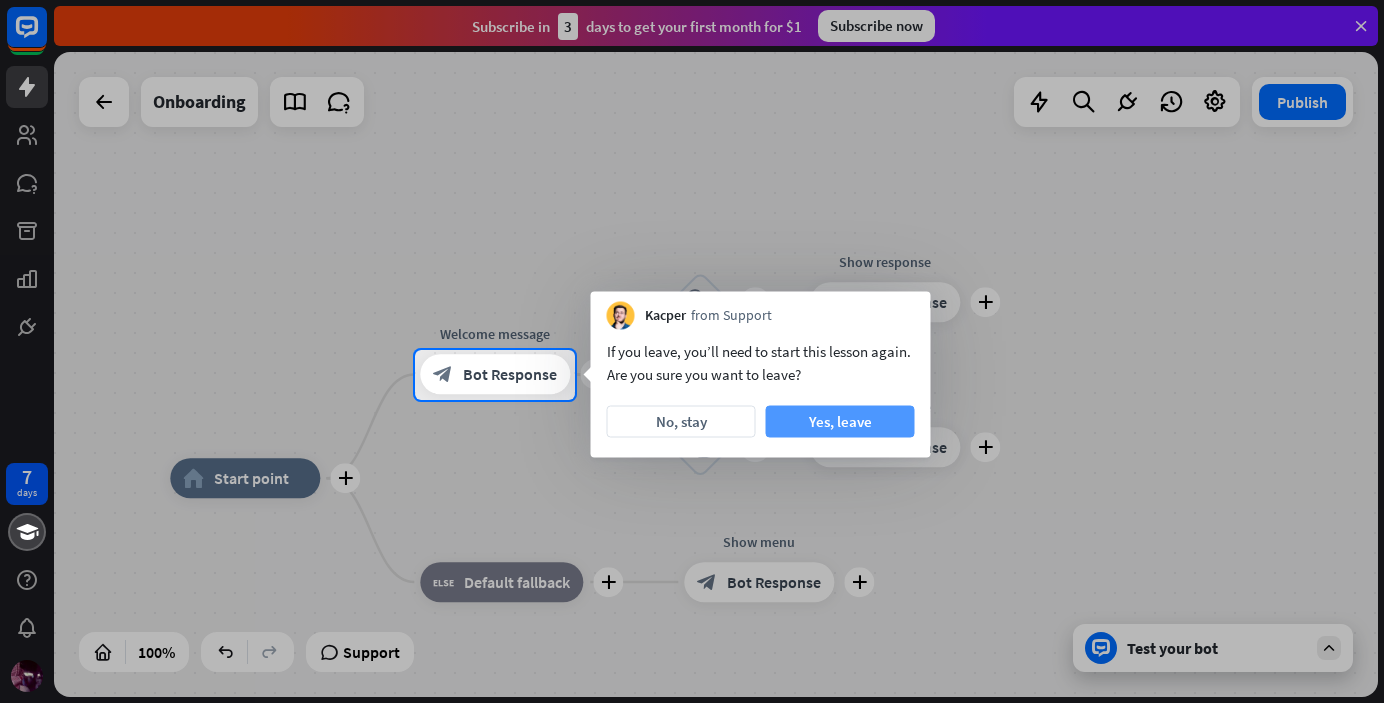 click on "Yes, leave" at bounding box center [840, 422] 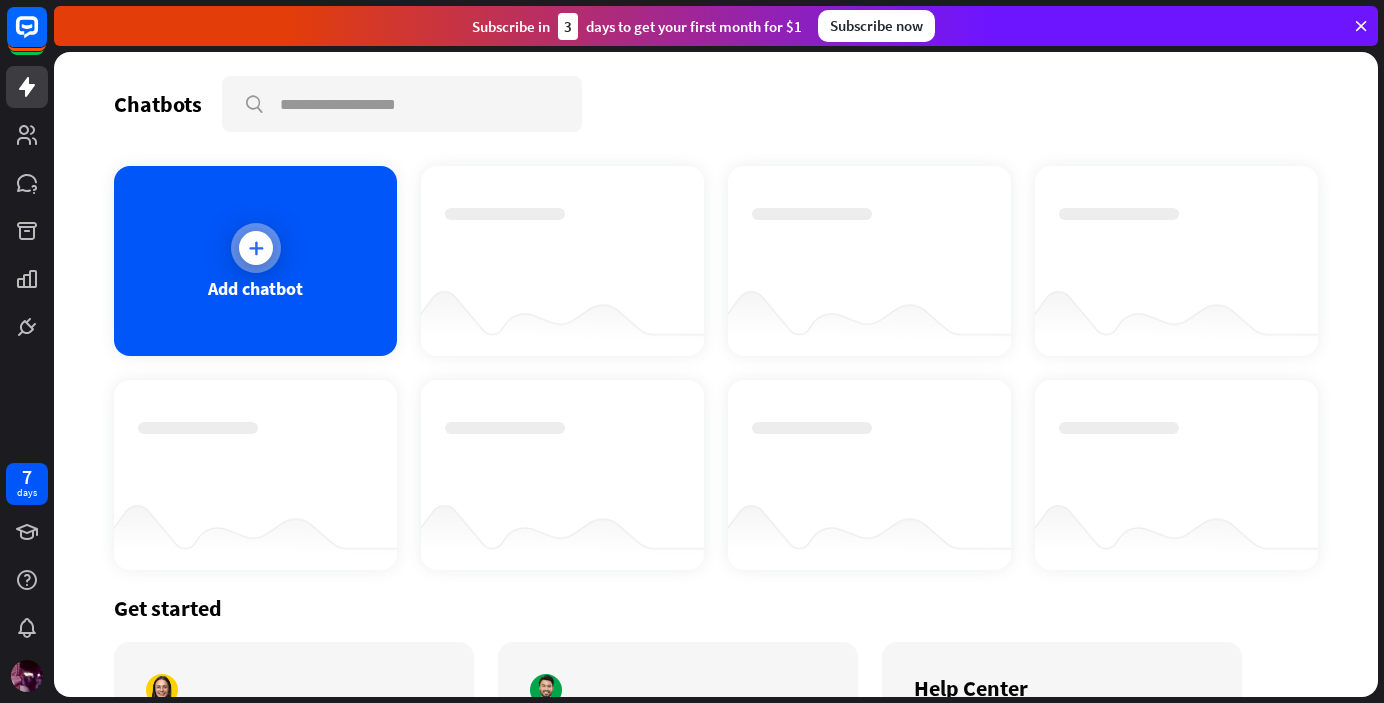 click at bounding box center (256, 248) 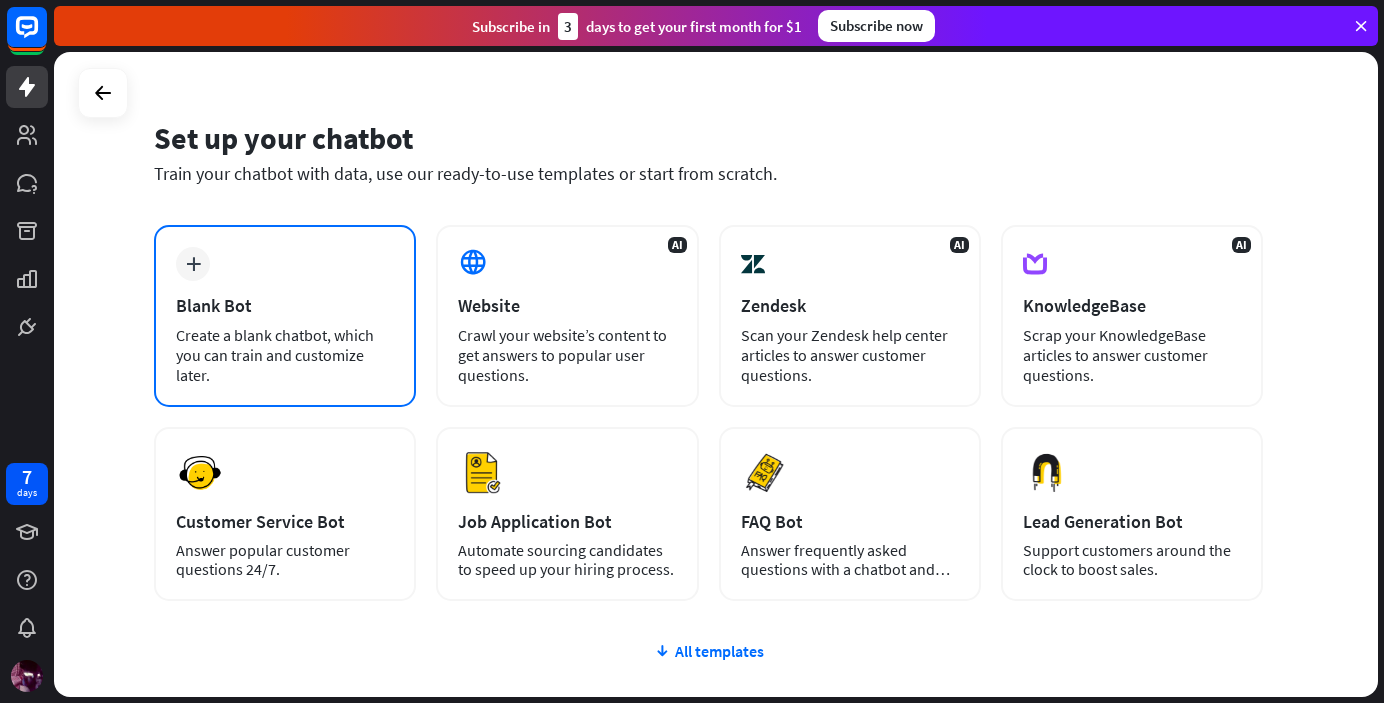scroll, scrollTop: 41, scrollLeft: 0, axis: vertical 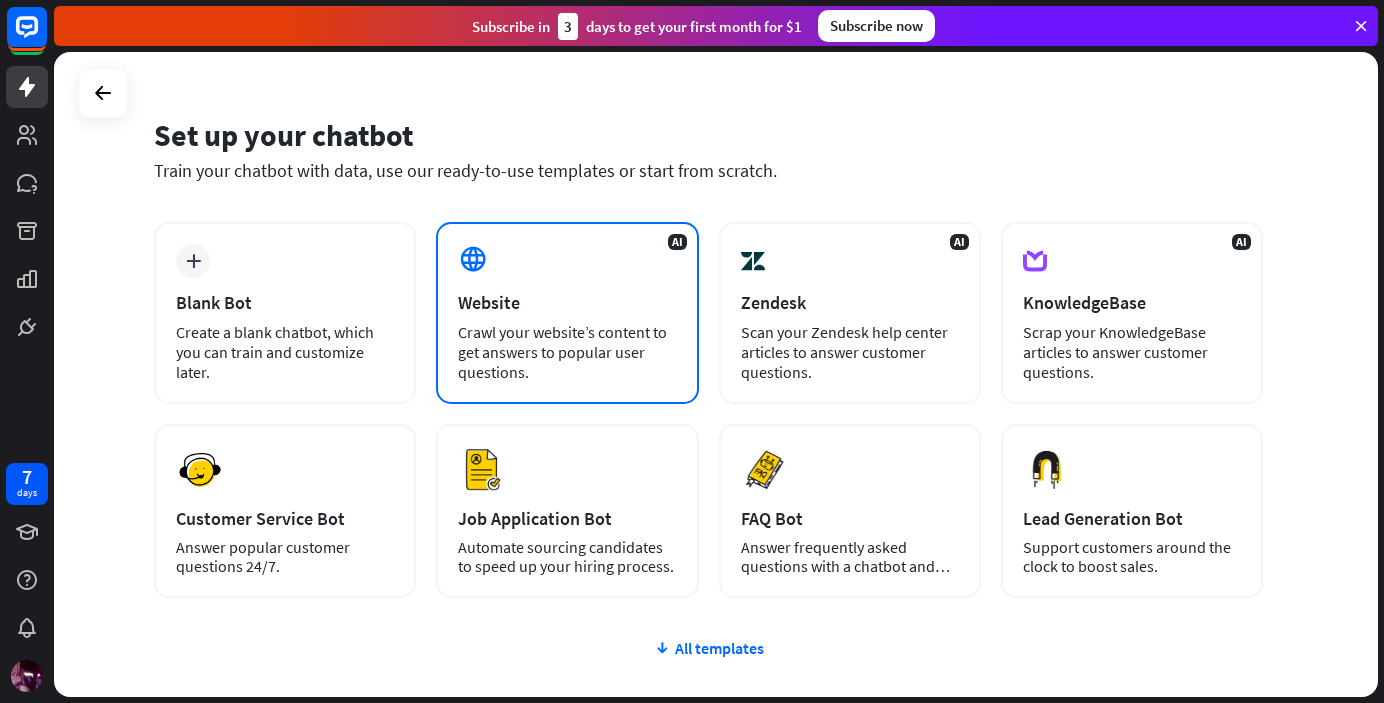 click on "AI     Website
Crawl your website’s content to get answers to
popular user questions." at bounding box center [567, 313] 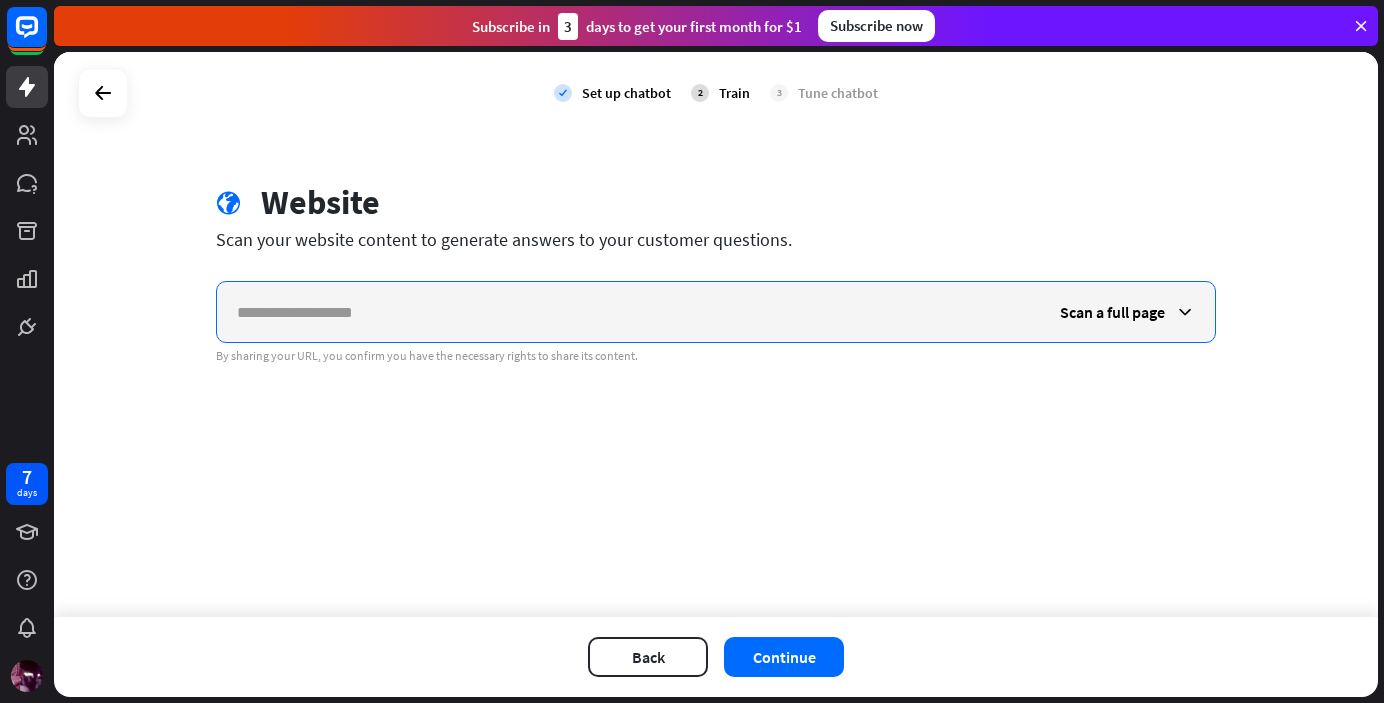 paste on "**********" 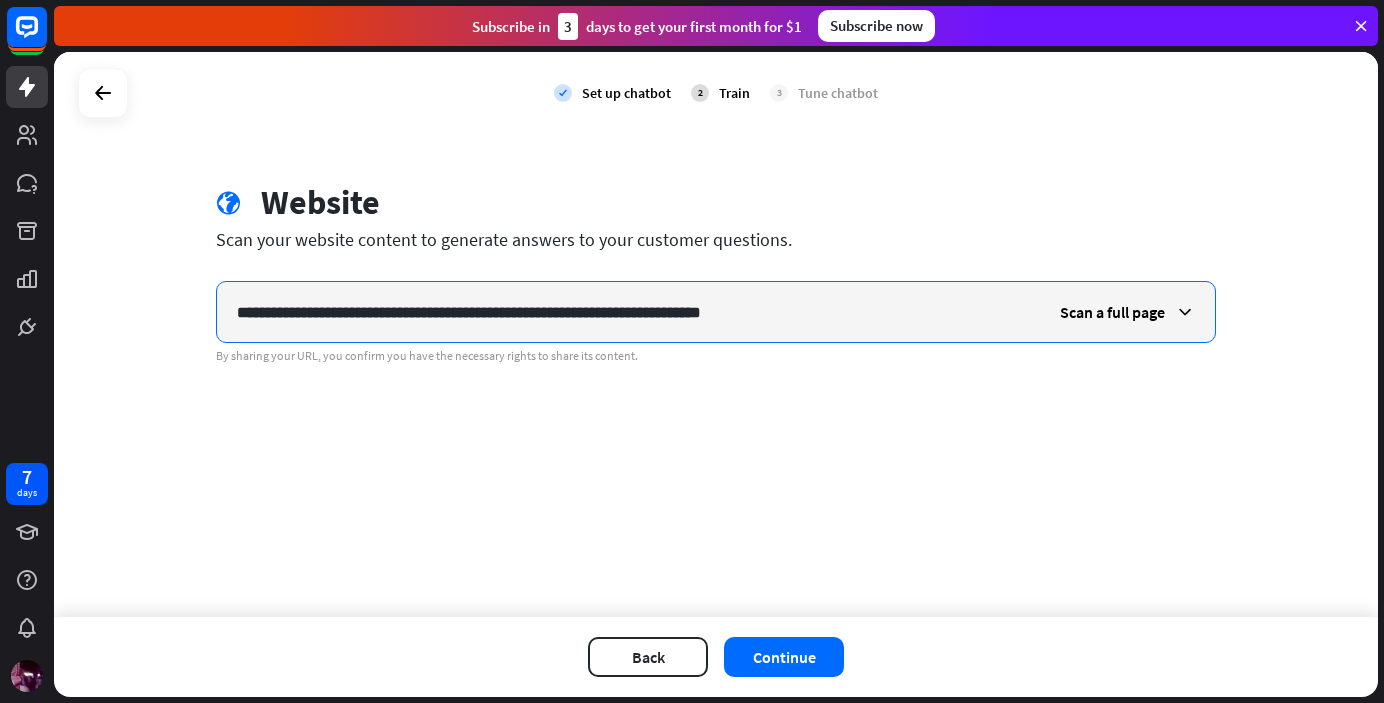 type on "**********" 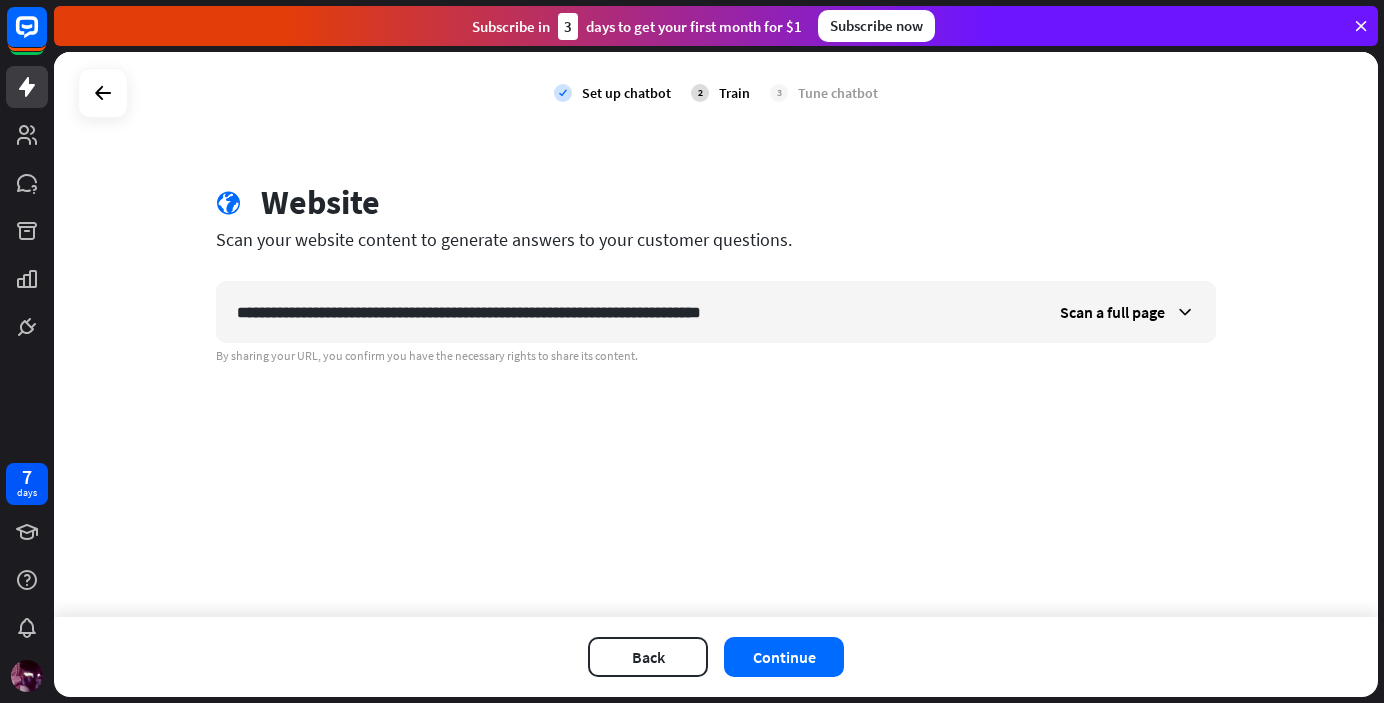 click on "By sharing your URL, you confirm you have the necessary rights to
share its content." at bounding box center (716, 356) 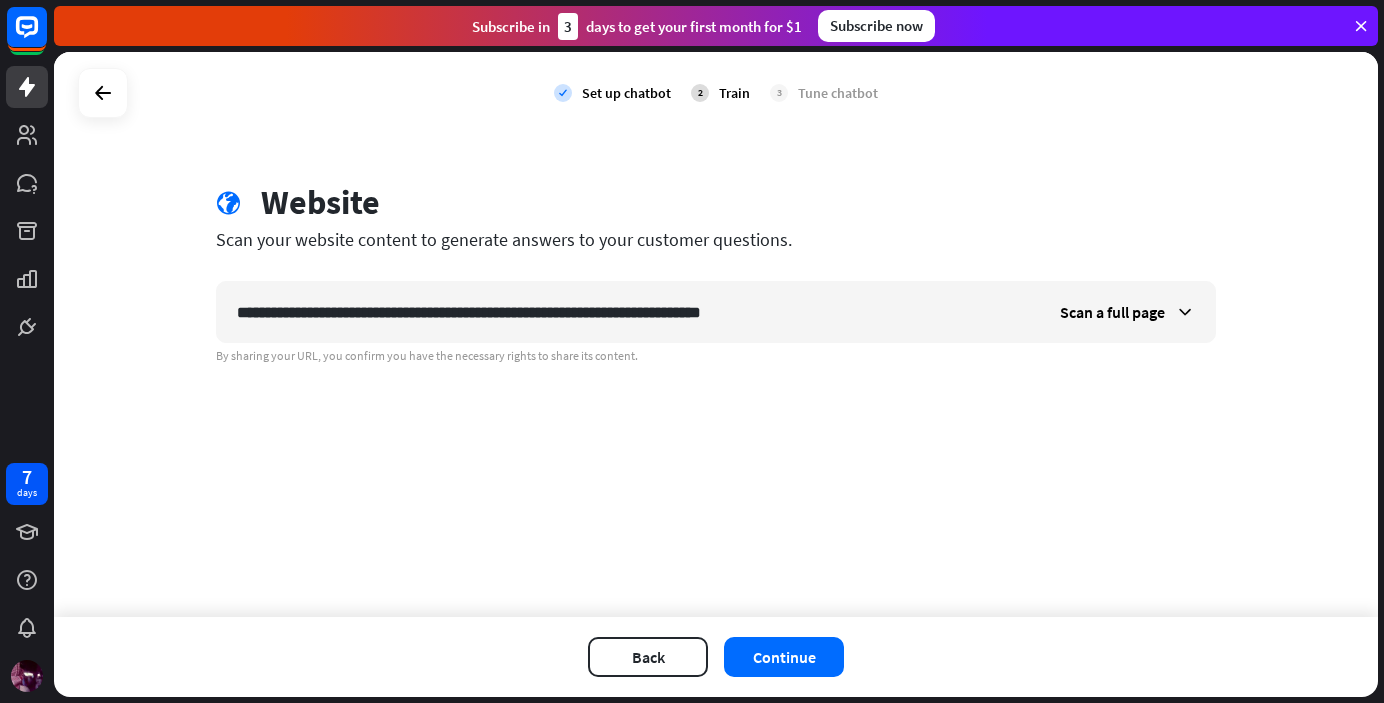 click on "Back
Continue" at bounding box center [716, 657] 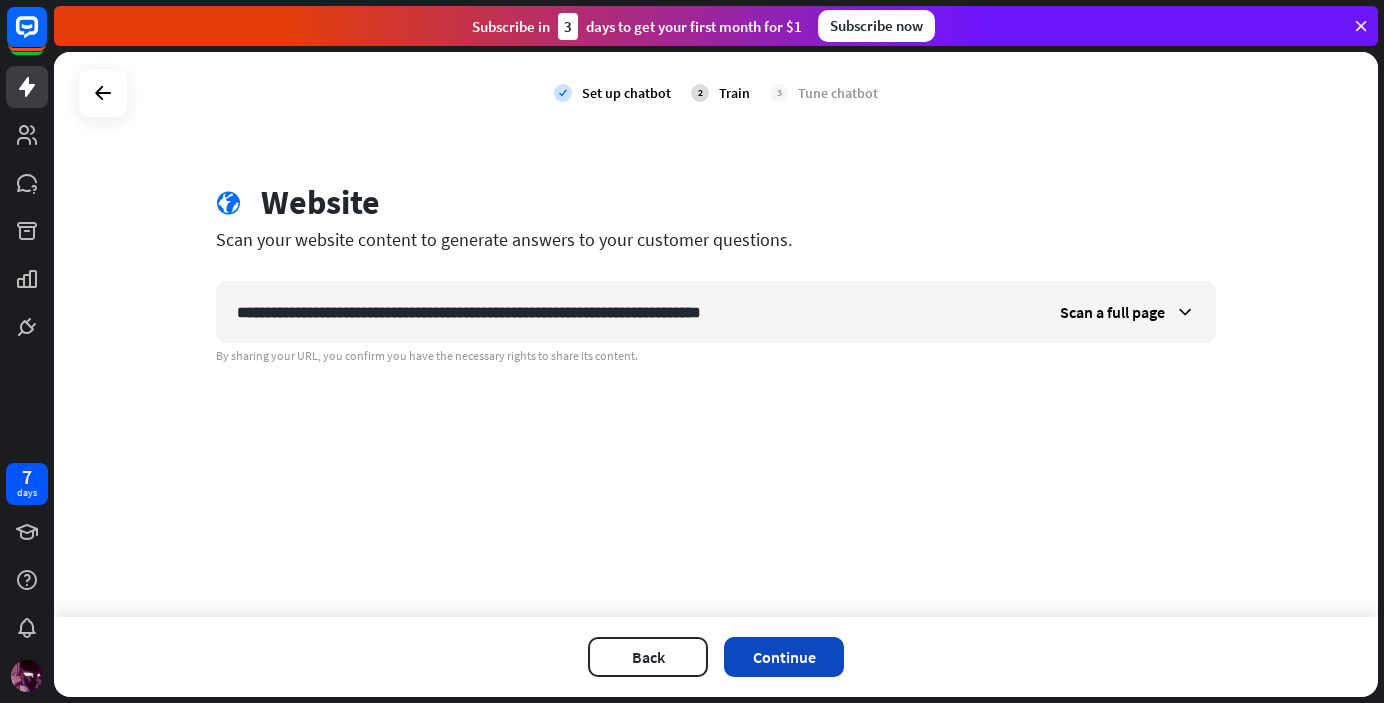 click on "Continue" at bounding box center [784, 657] 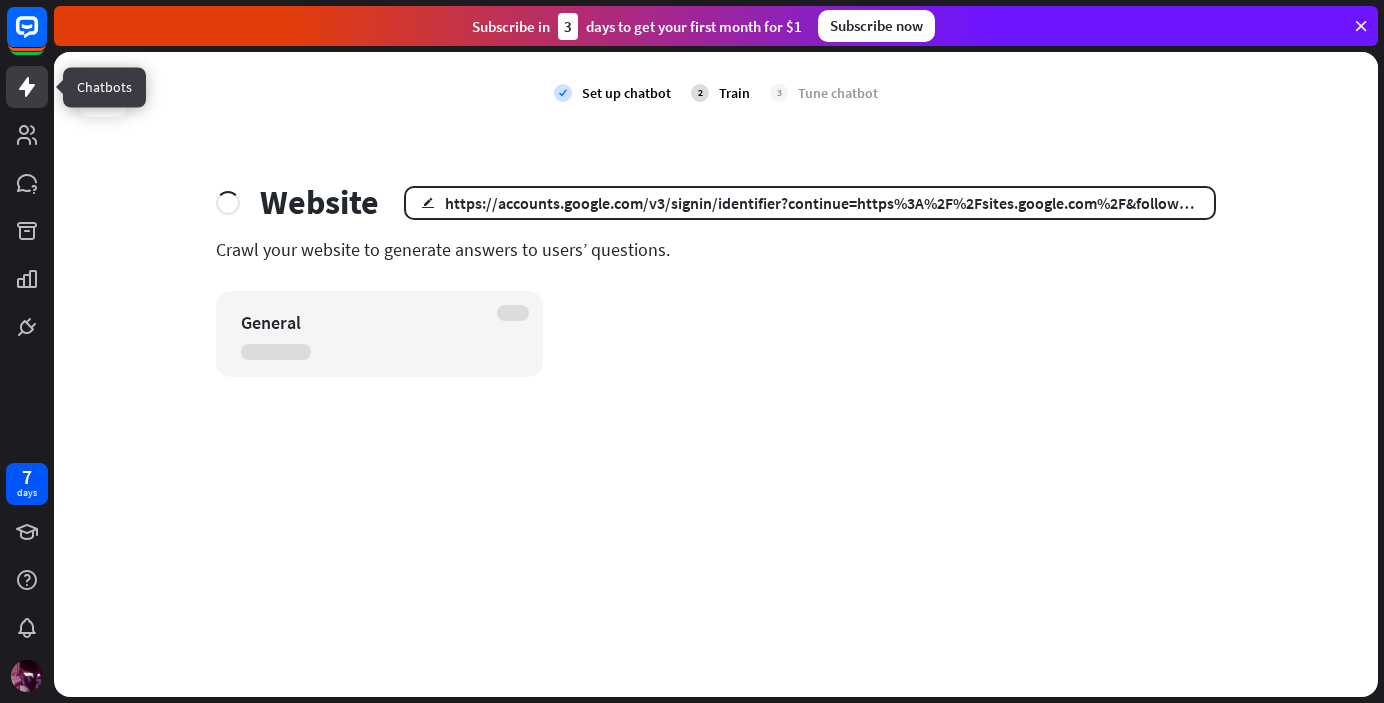 click 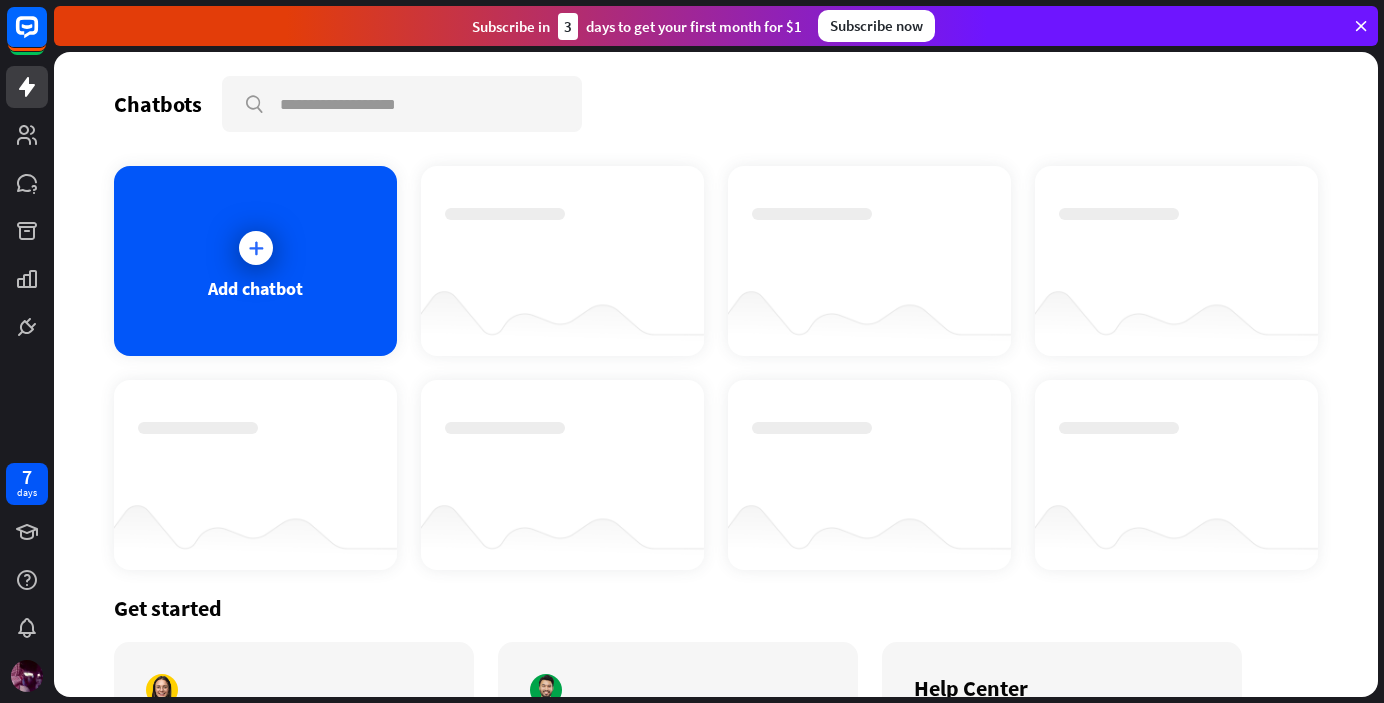 scroll, scrollTop: 0, scrollLeft: 0, axis: both 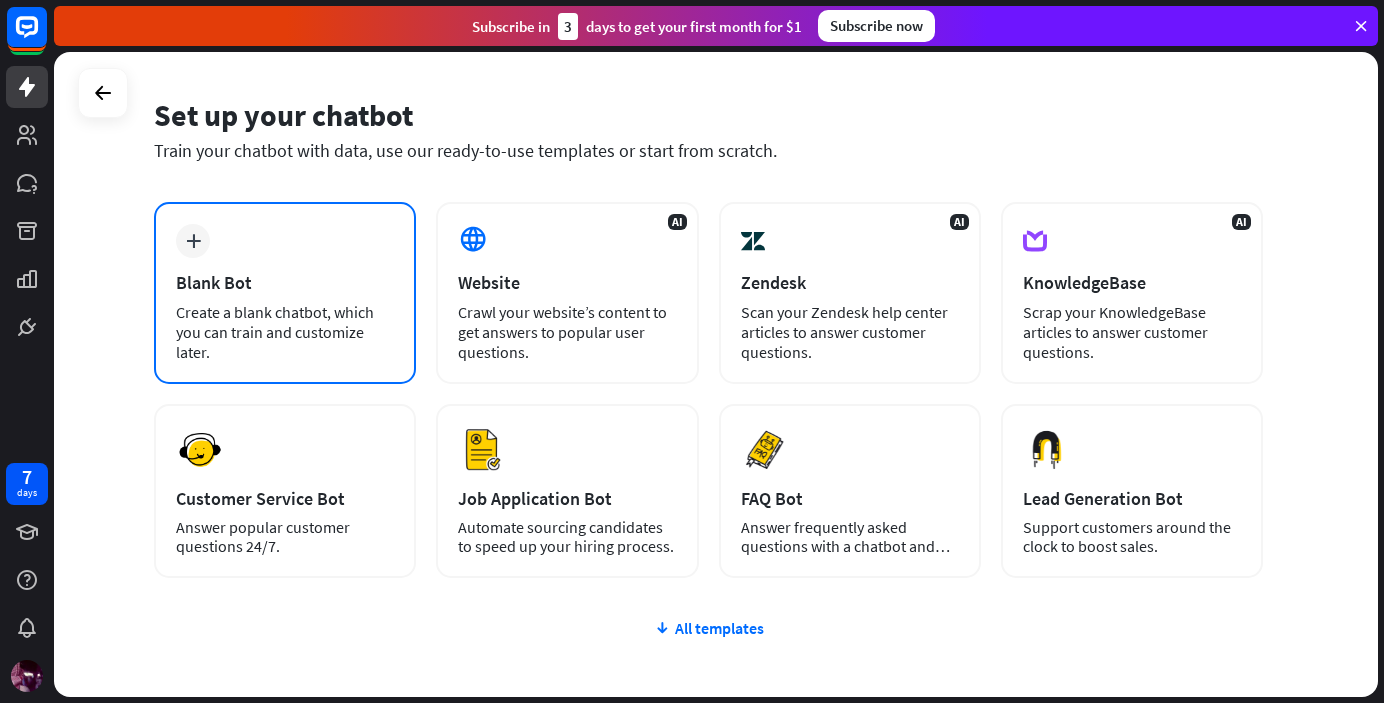 click on "Blank Bot" at bounding box center (285, 282) 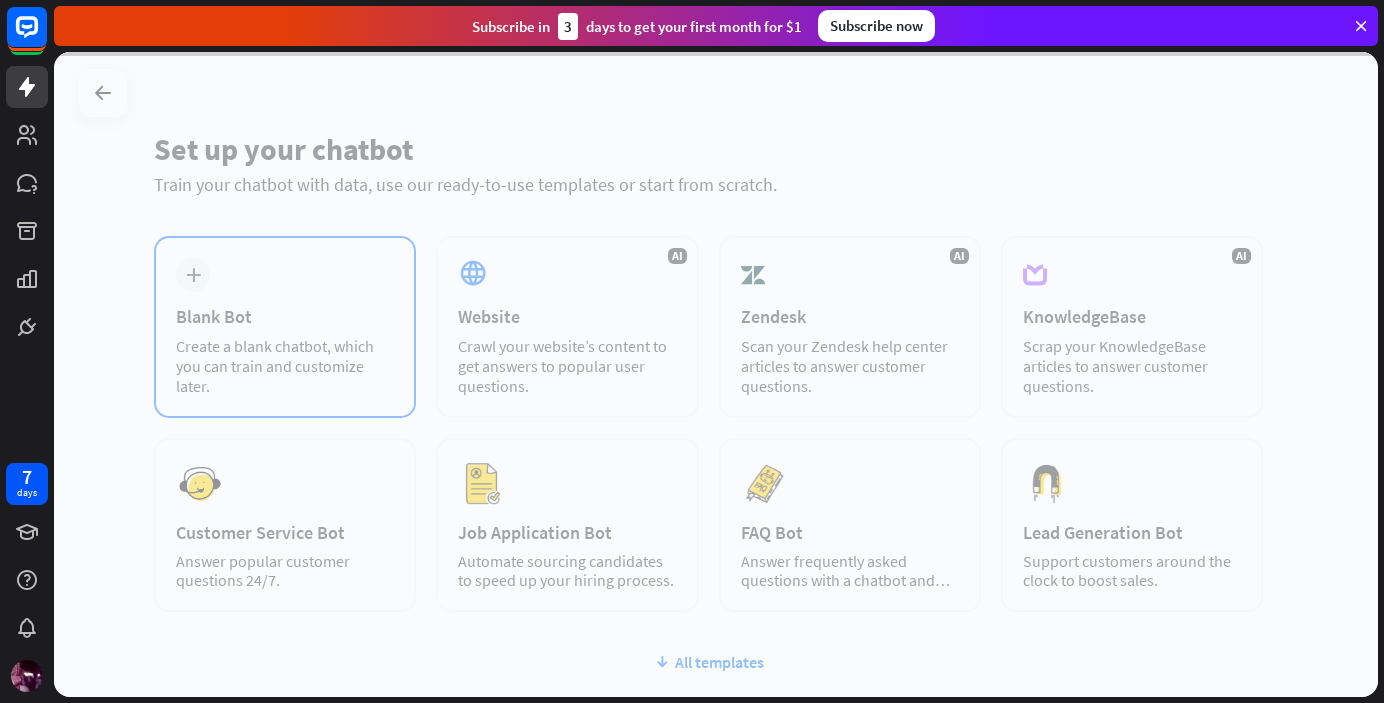 scroll, scrollTop: 40, scrollLeft: 0, axis: vertical 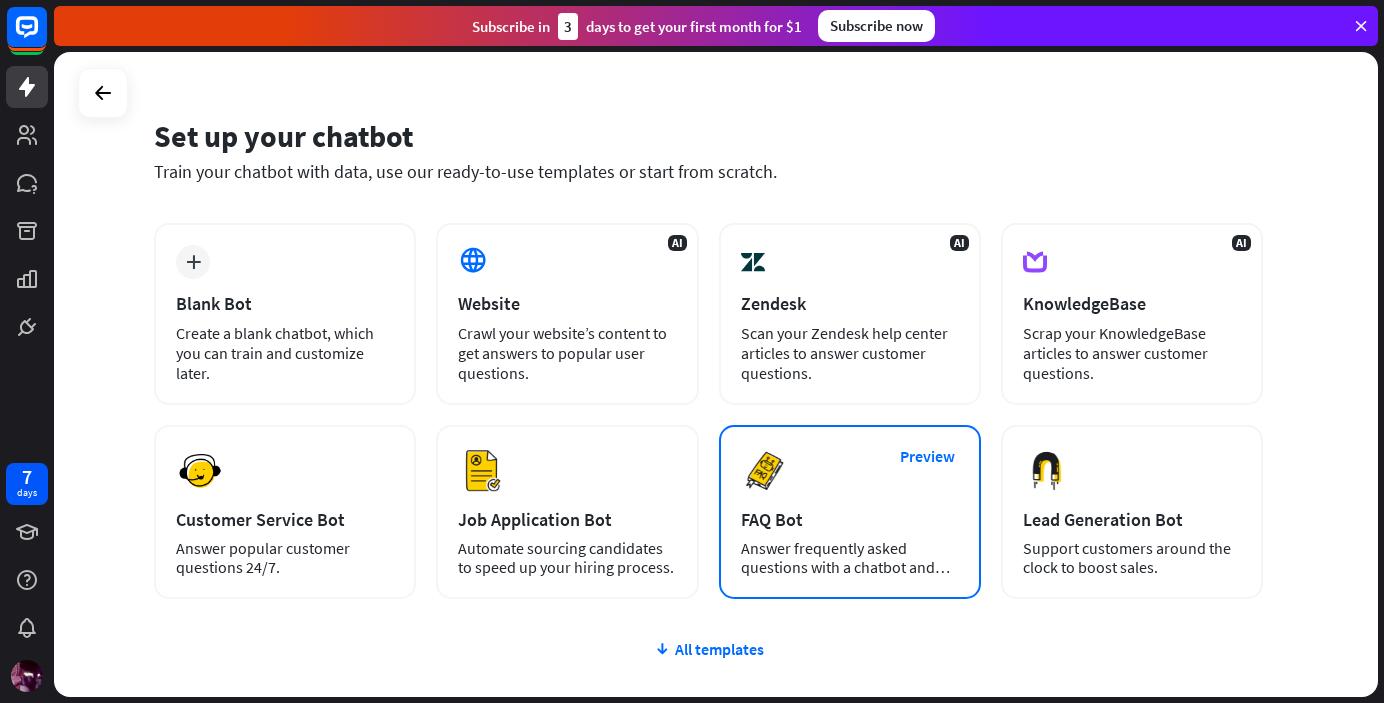 click at bounding box center (765, 471) 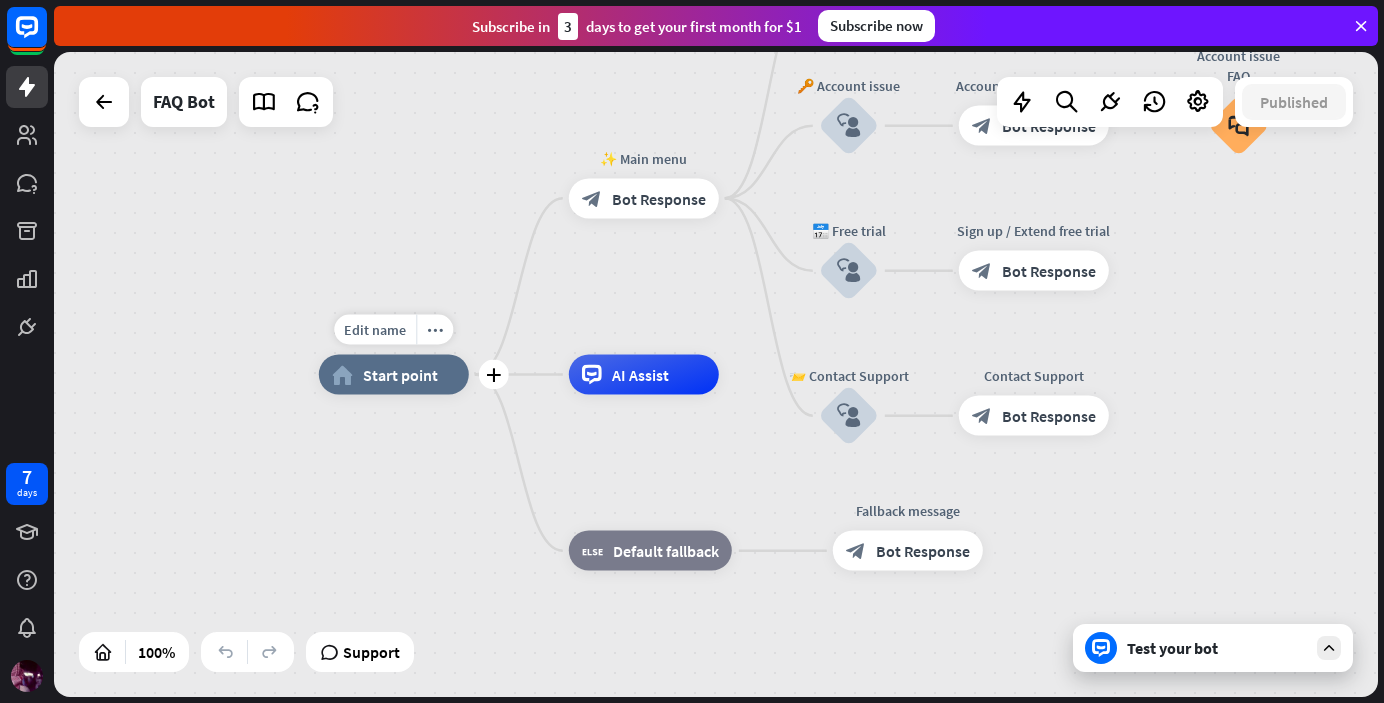 click on "Start point" at bounding box center (400, 375) 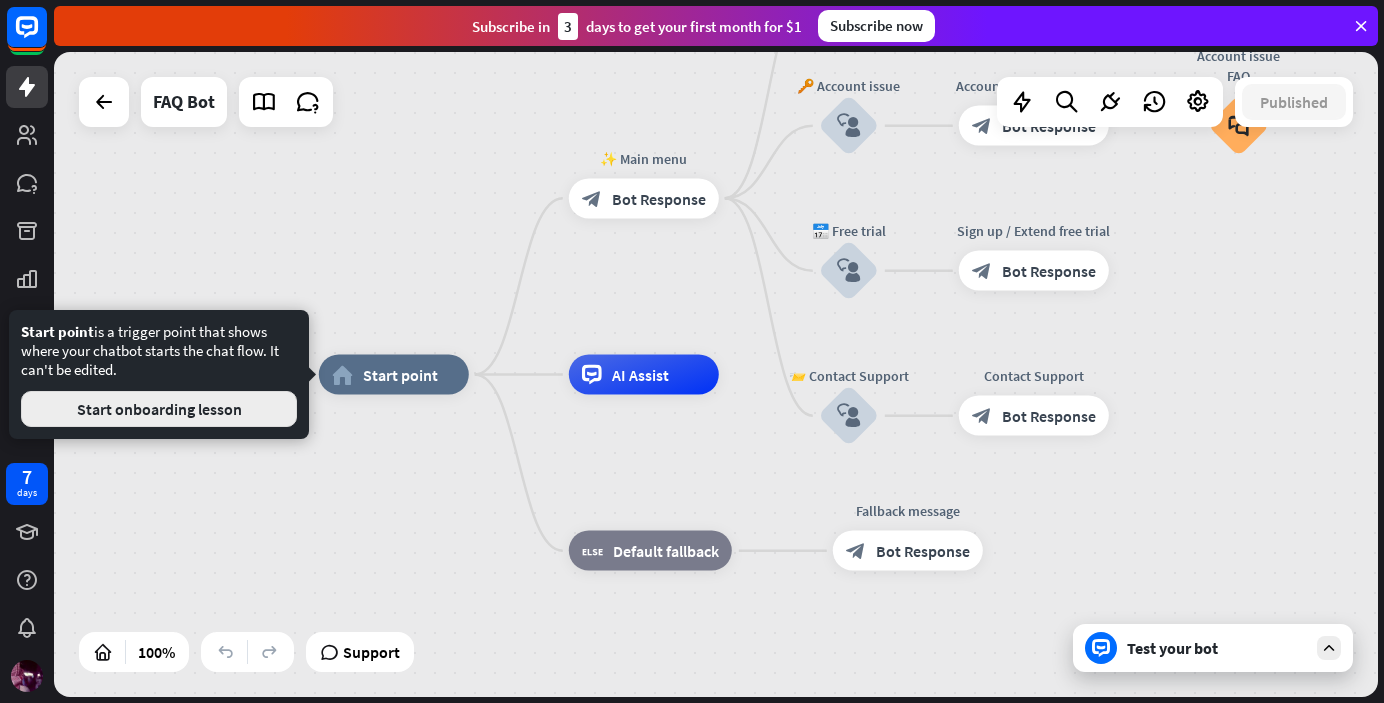 click on "Start onboarding lesson" at bounding box center [159, 409] 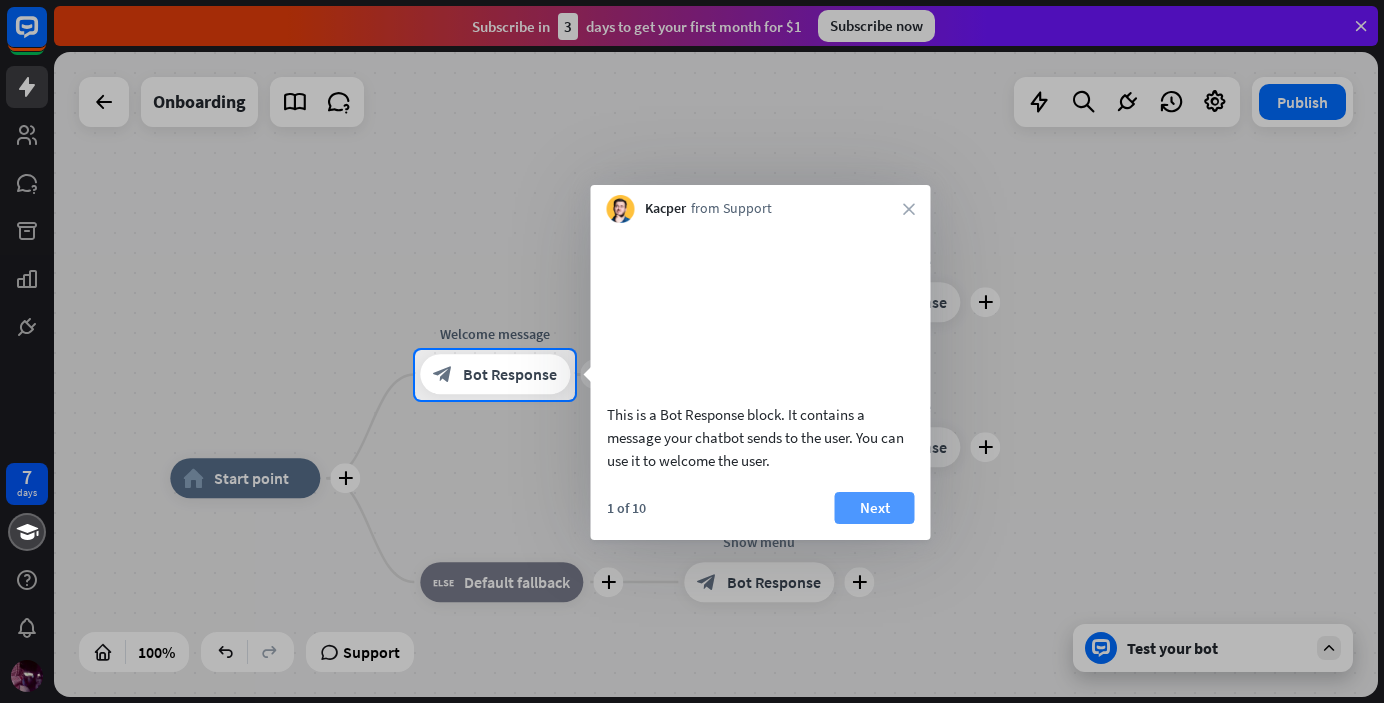 click on "Next" at bounding box center [875, 508] 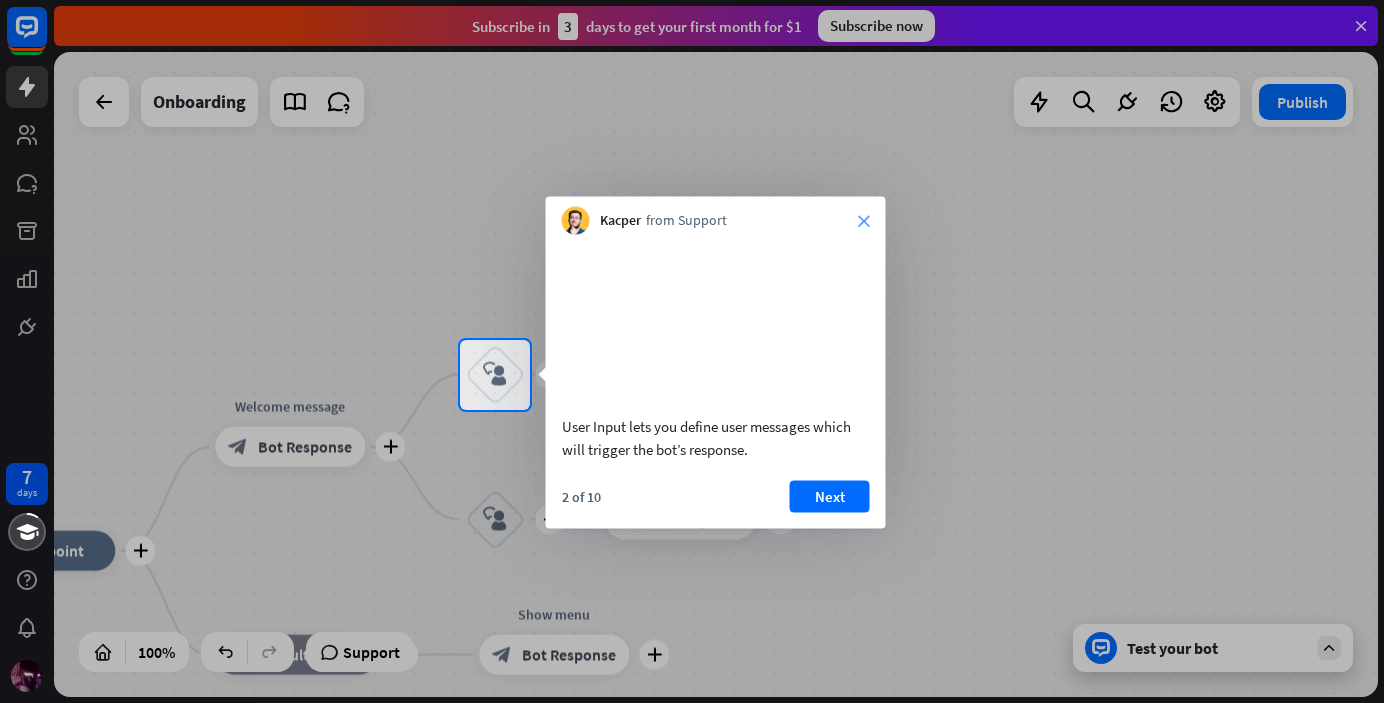 click on "close" at bounding box center [864, 221] 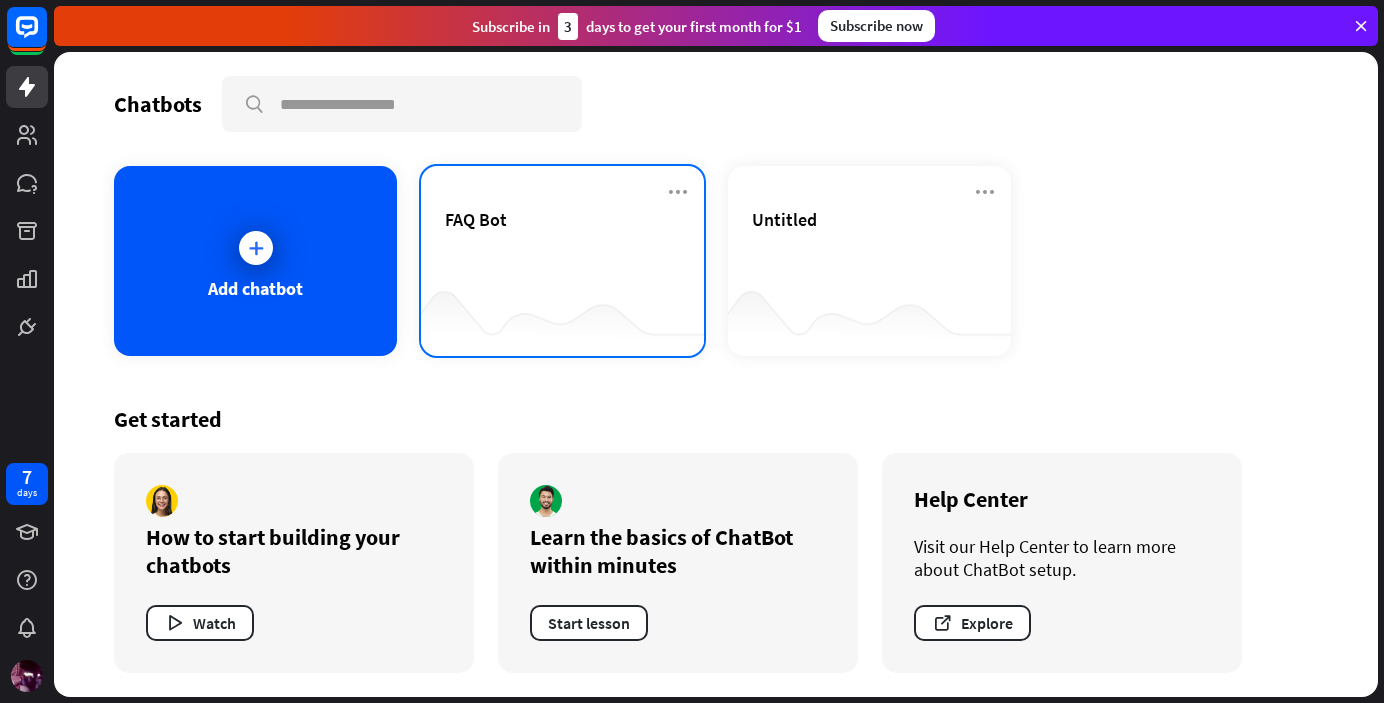 click on "FAQ Bot" at bounding box center (562, 219) 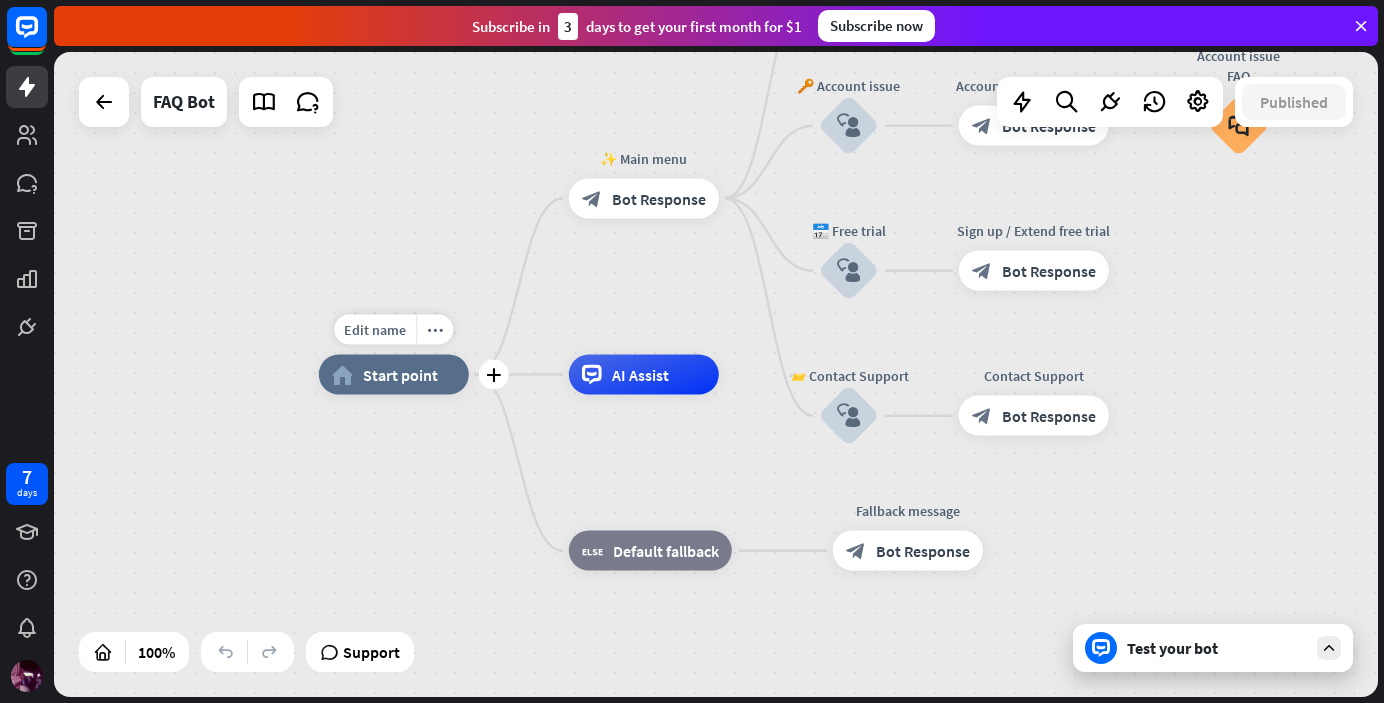 click on "Start point" at bounding box center [400, 375] 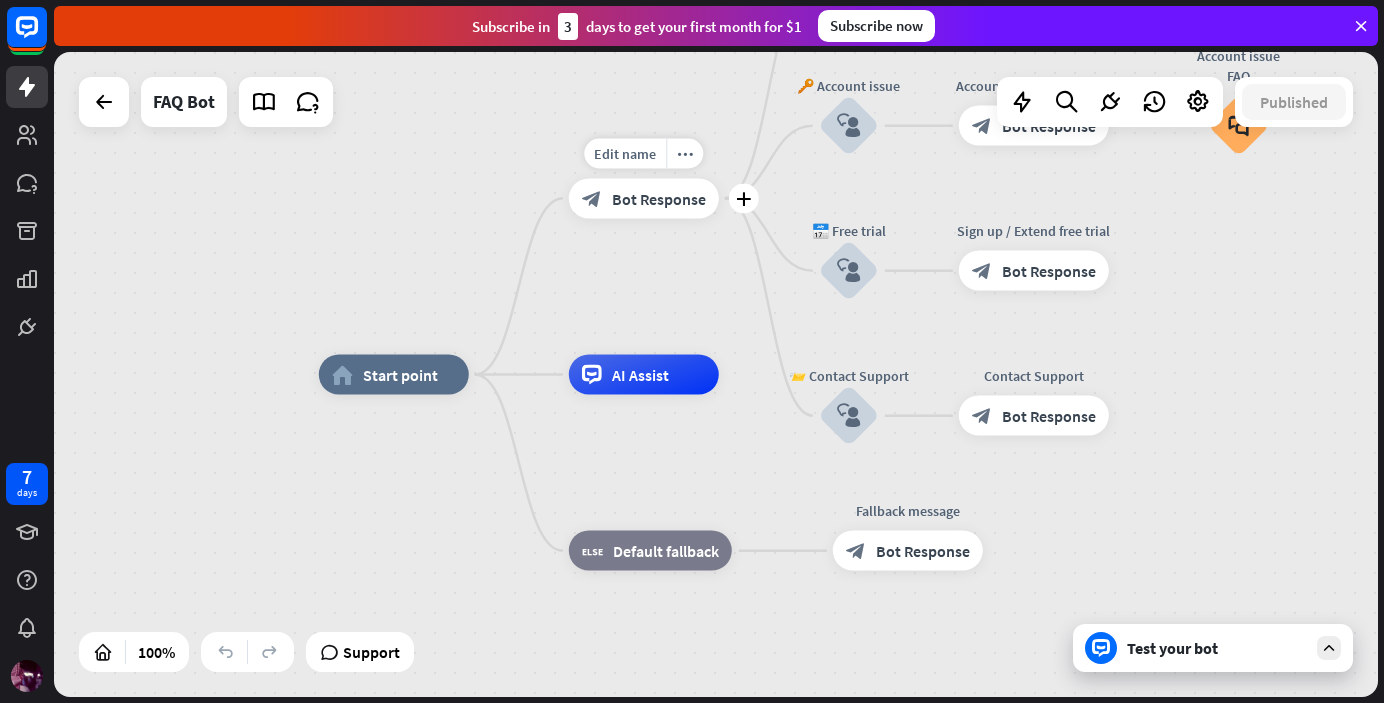 click on "block_bot_response   Bot Response" at bounding box center (644, 198) 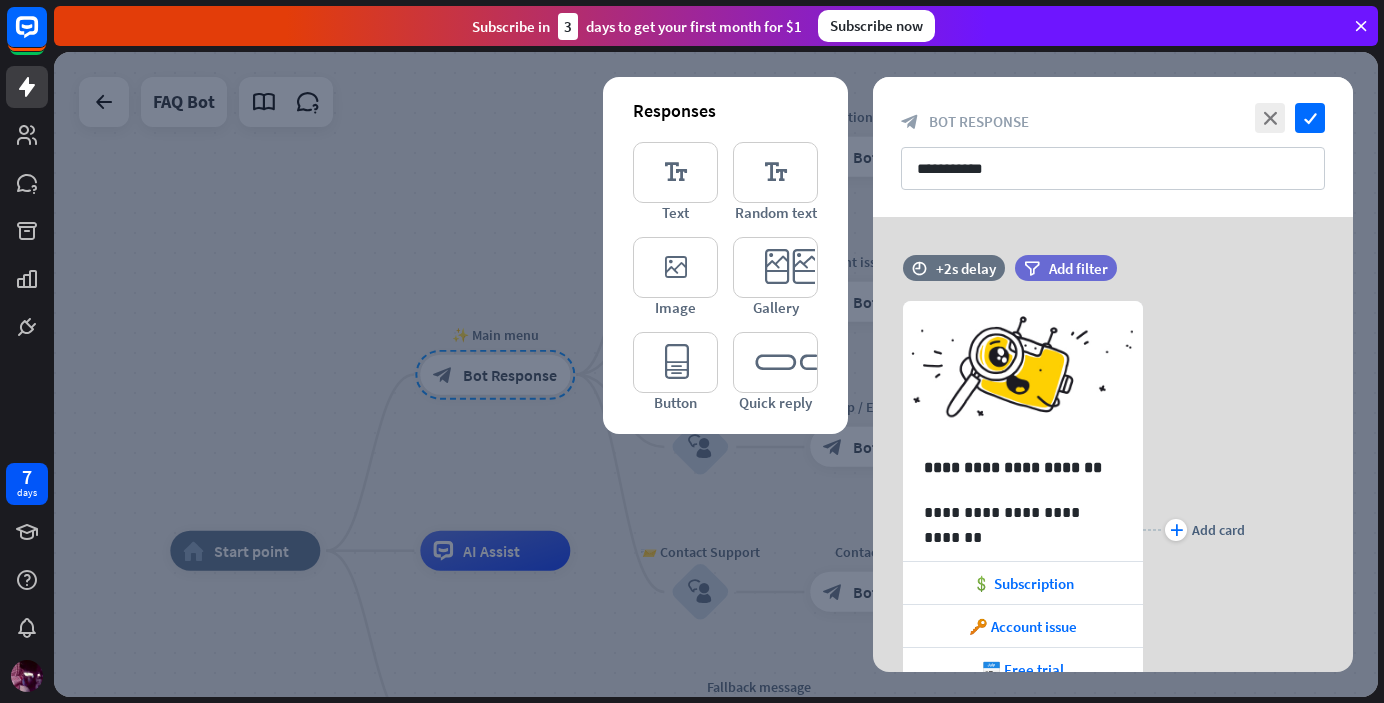 click at bounding box center (716, 374) 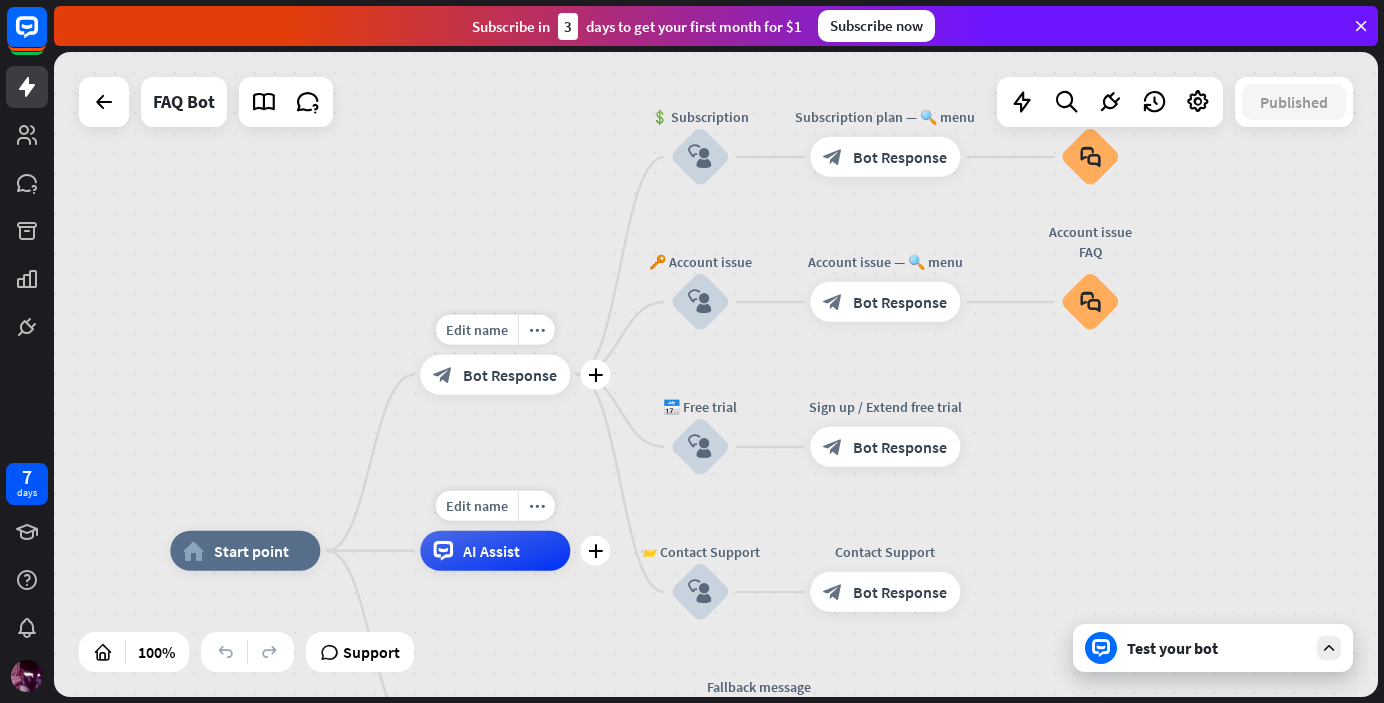 click on "AI Assist" at bounding box center (491, 551) 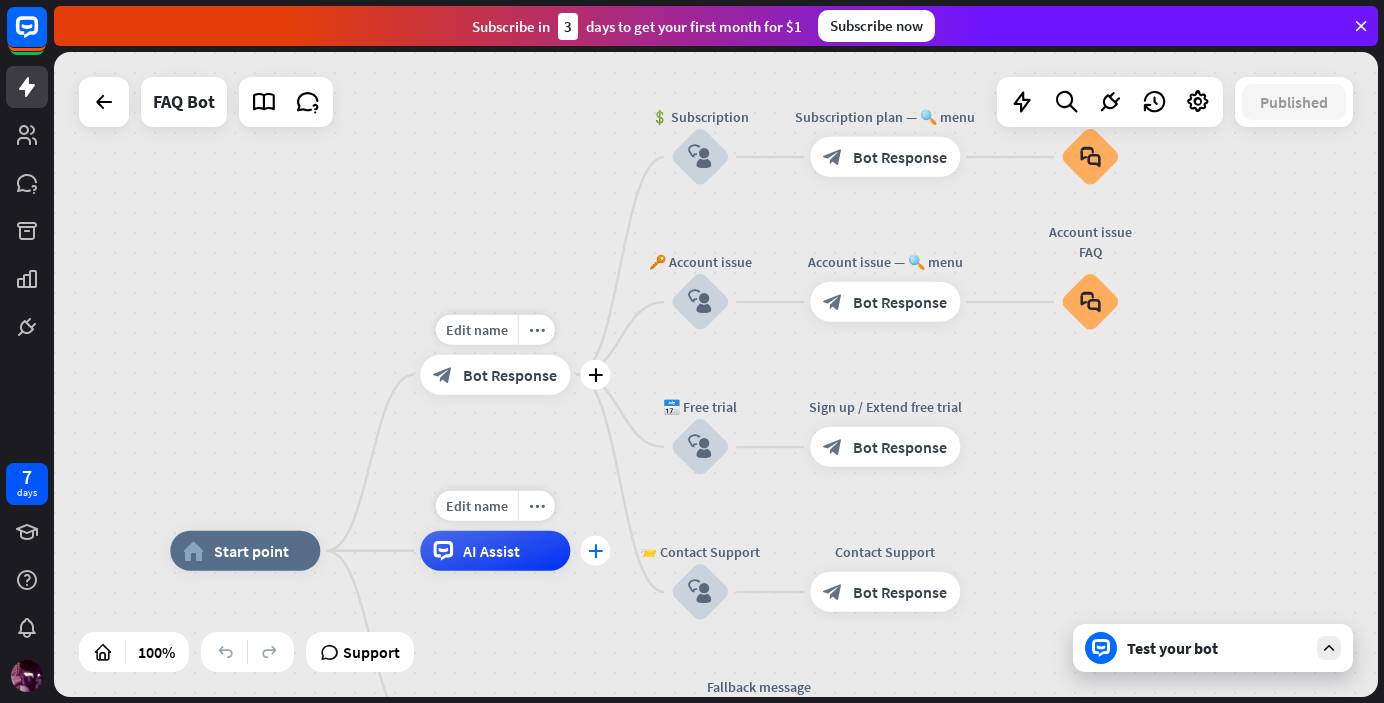 click on "plus" at bounding box center [595, 551] 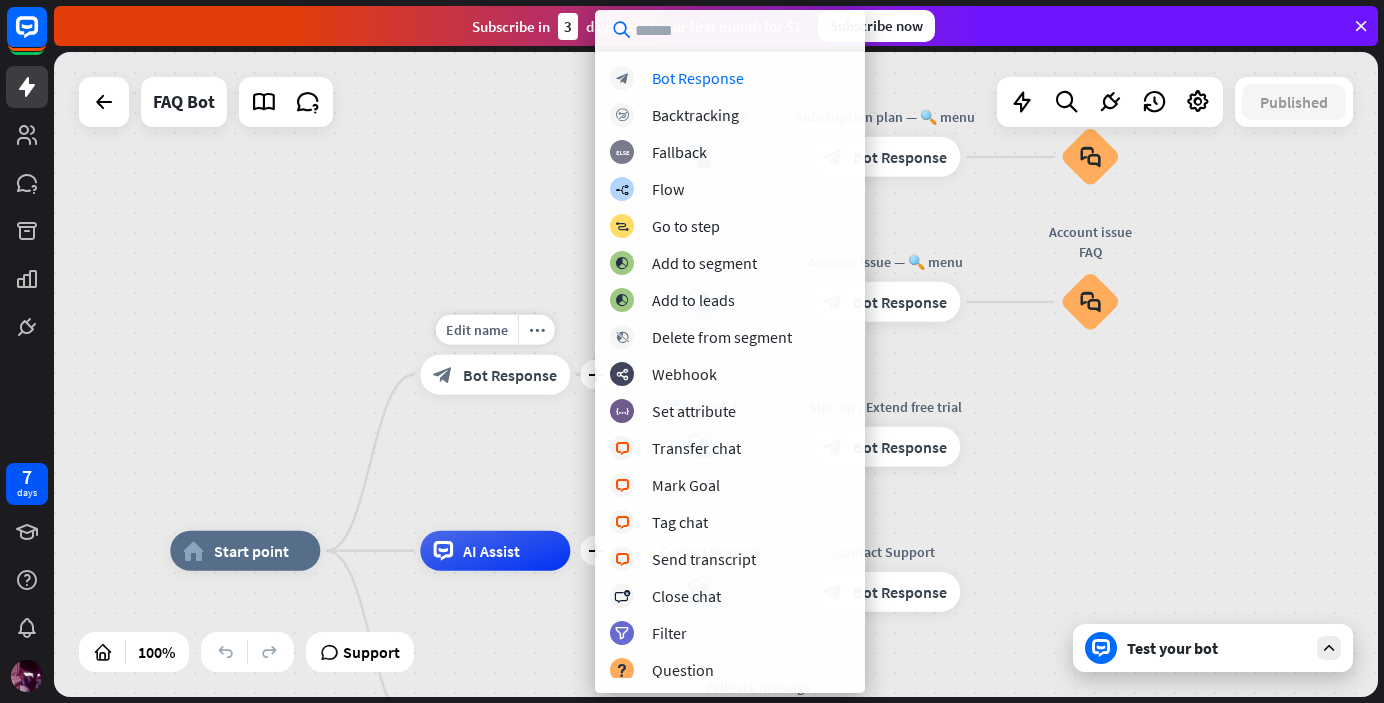 click at bounding box center [730, 30] 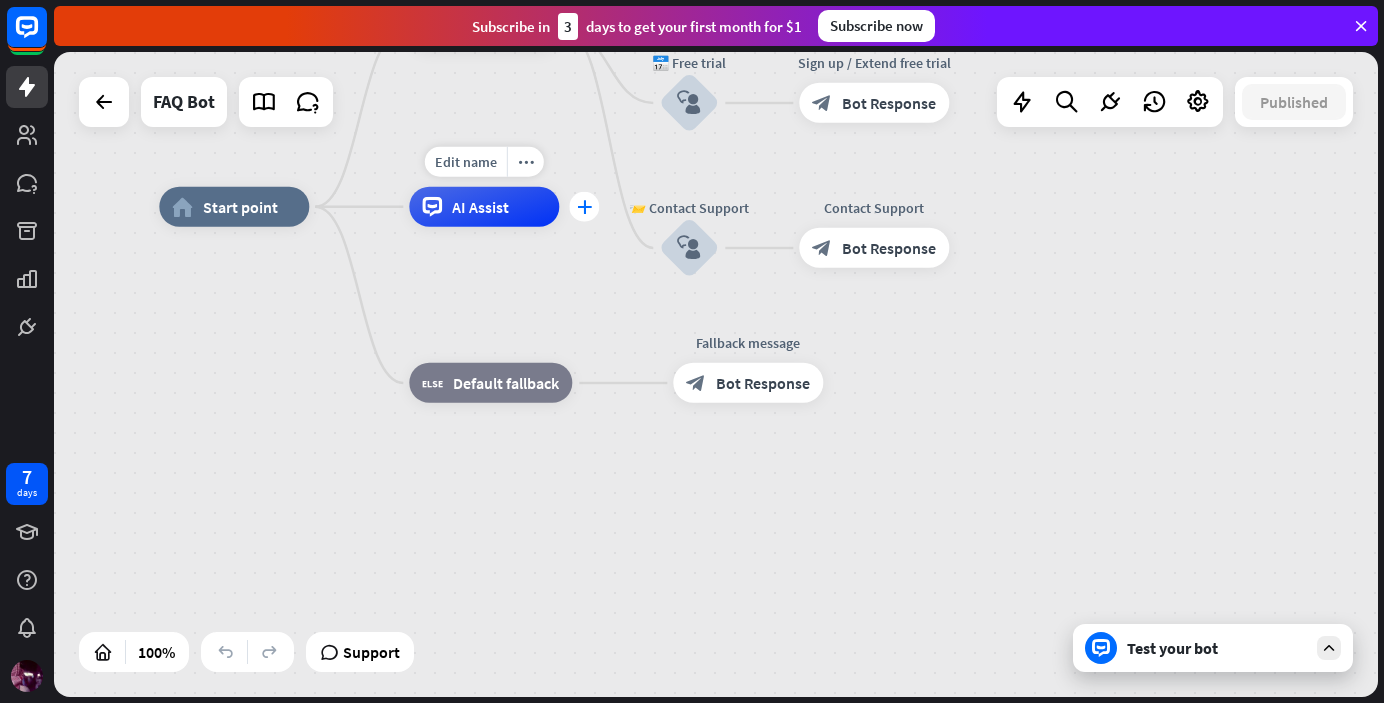 click on "plus" at bounding box center [584, 207] 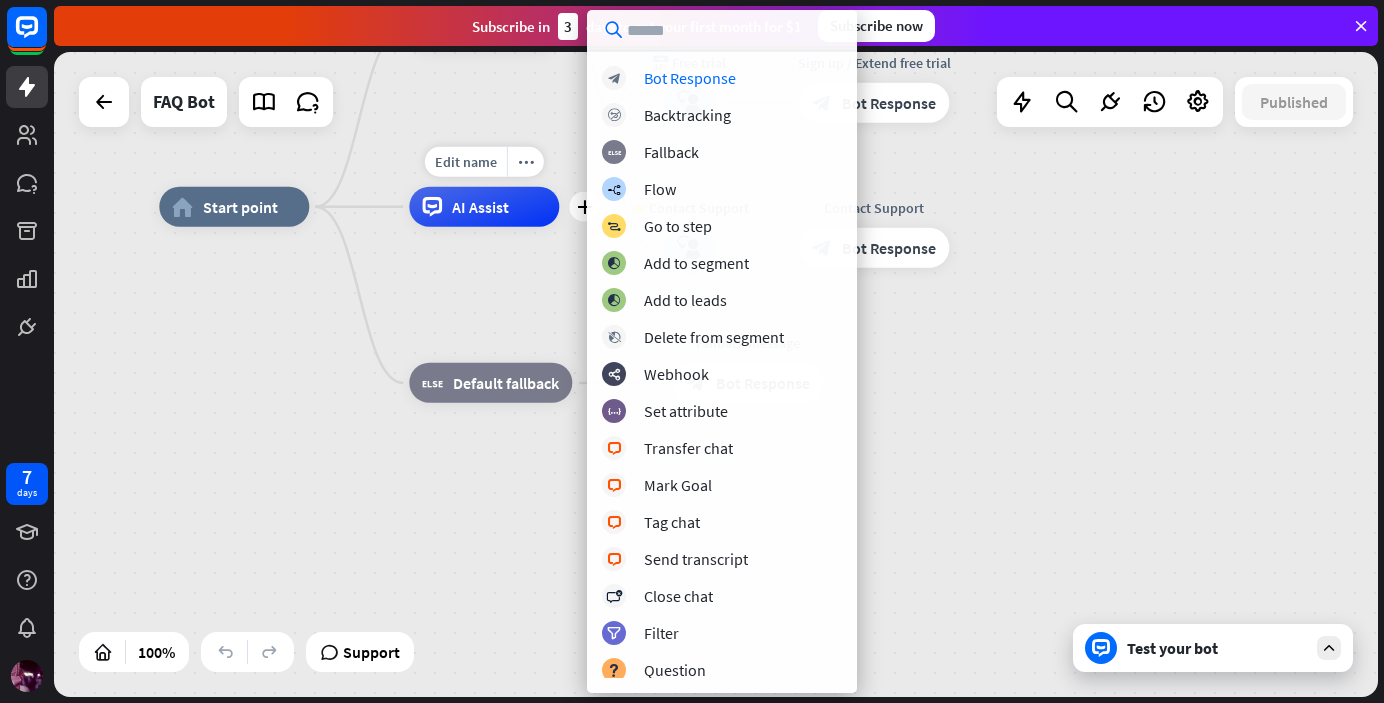 click on "Edit name   more_horiz         plus       AI Assist" at bounding box center [484, 207] 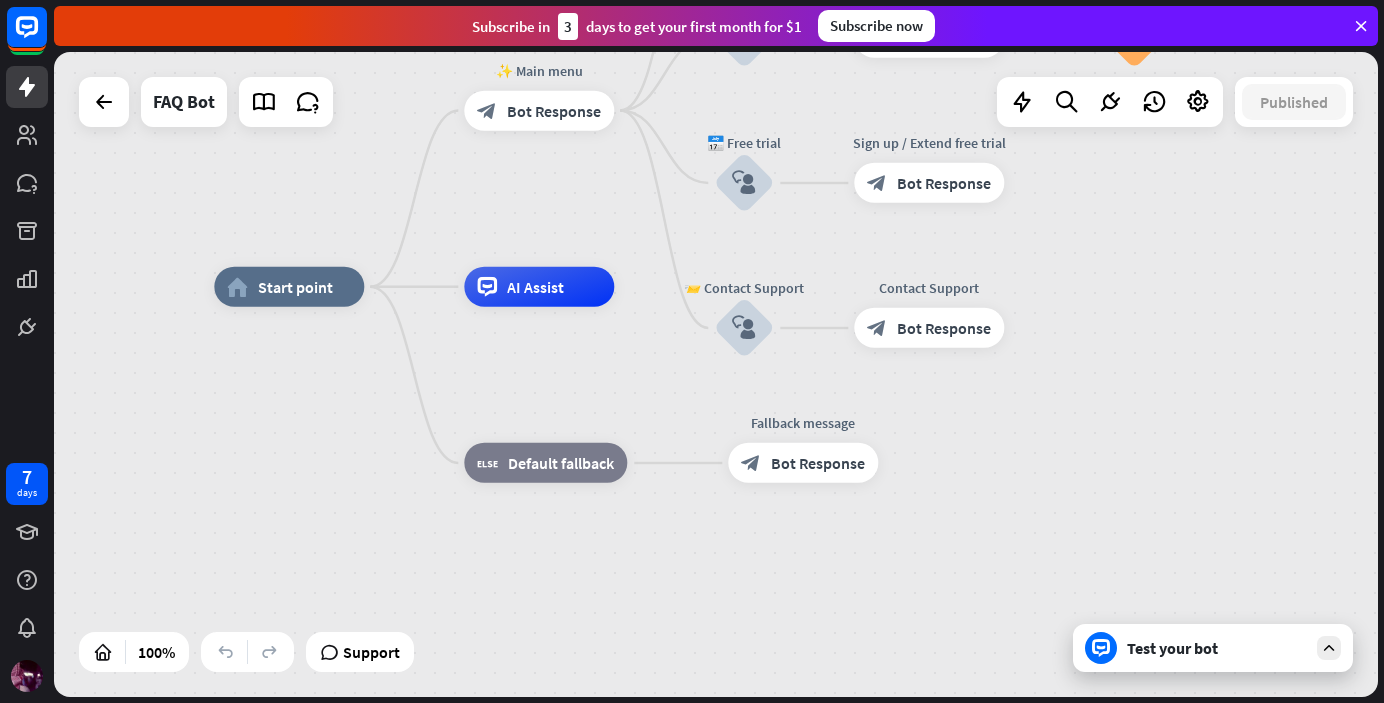 click on "Test your bot" at bounding box center (1217, 648) 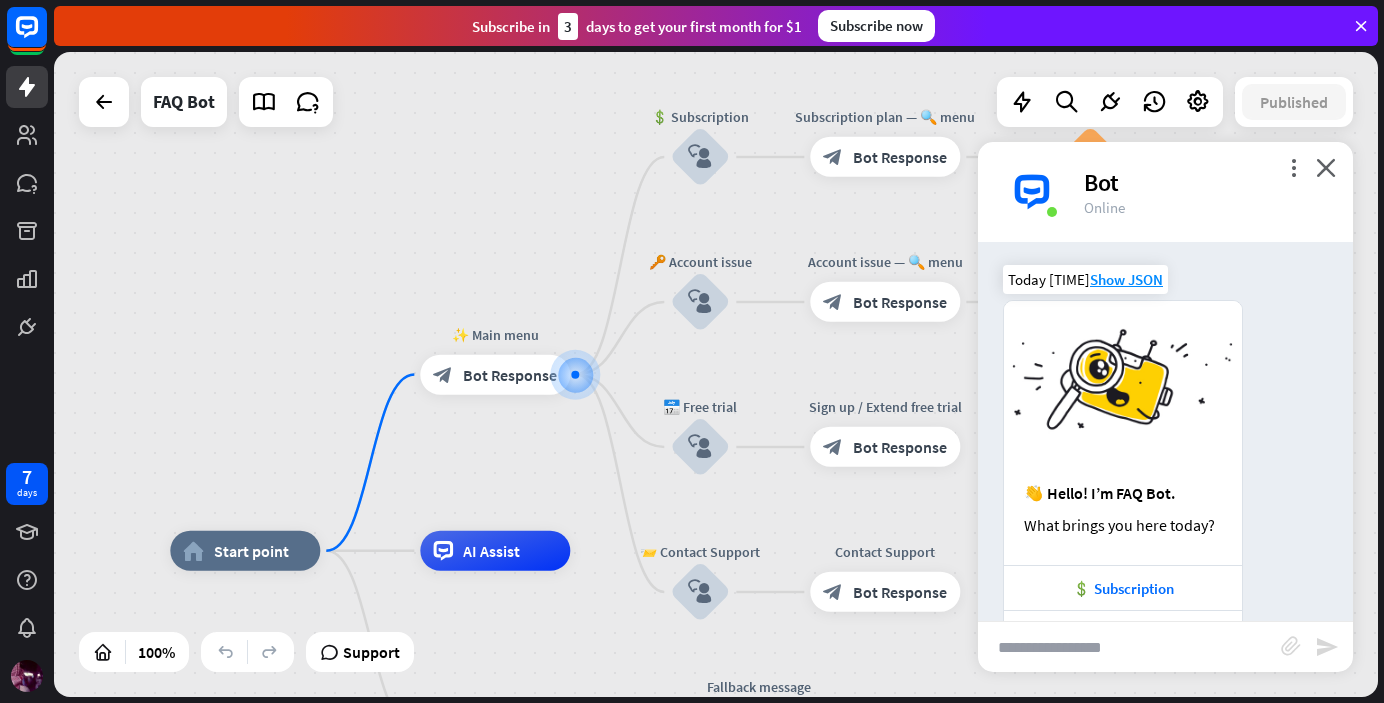 scroll, scrollTop: 0, scrollLeft: 0, axis: both 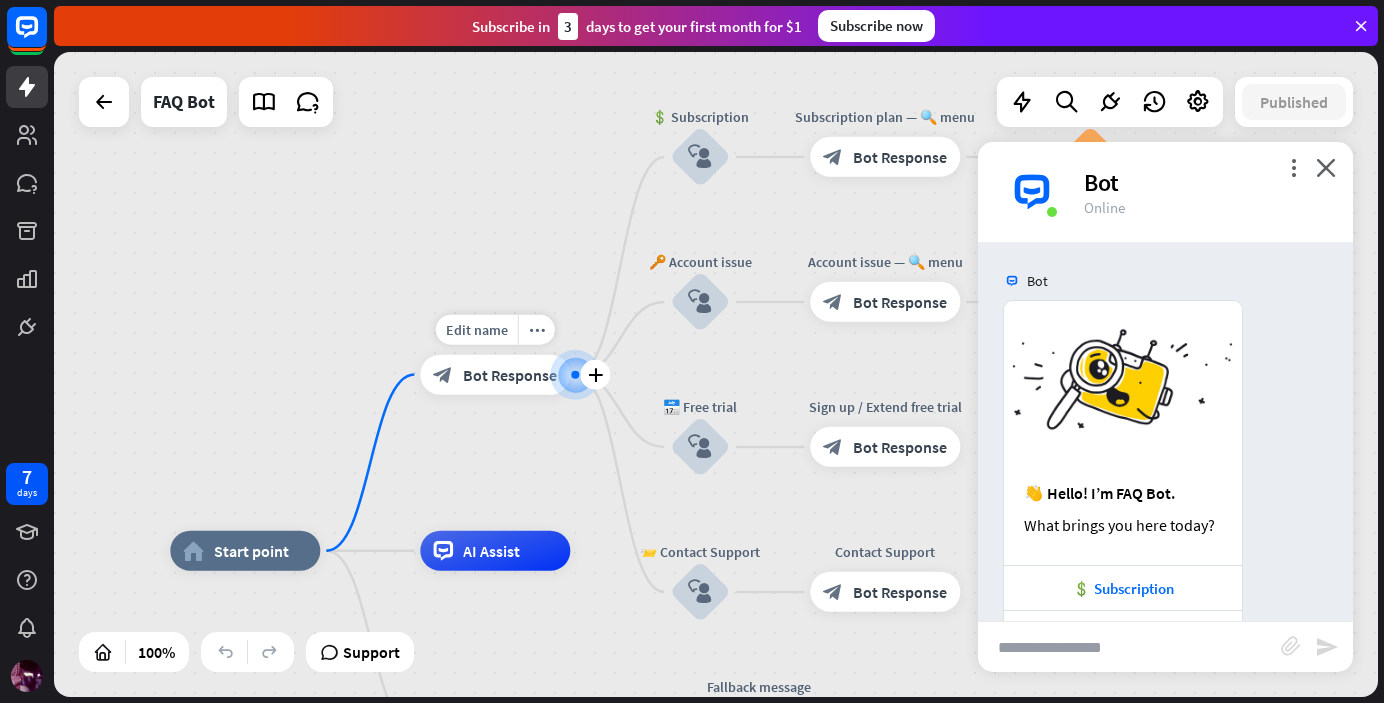 click on "Bot Response" at bounding box center (510, 375) 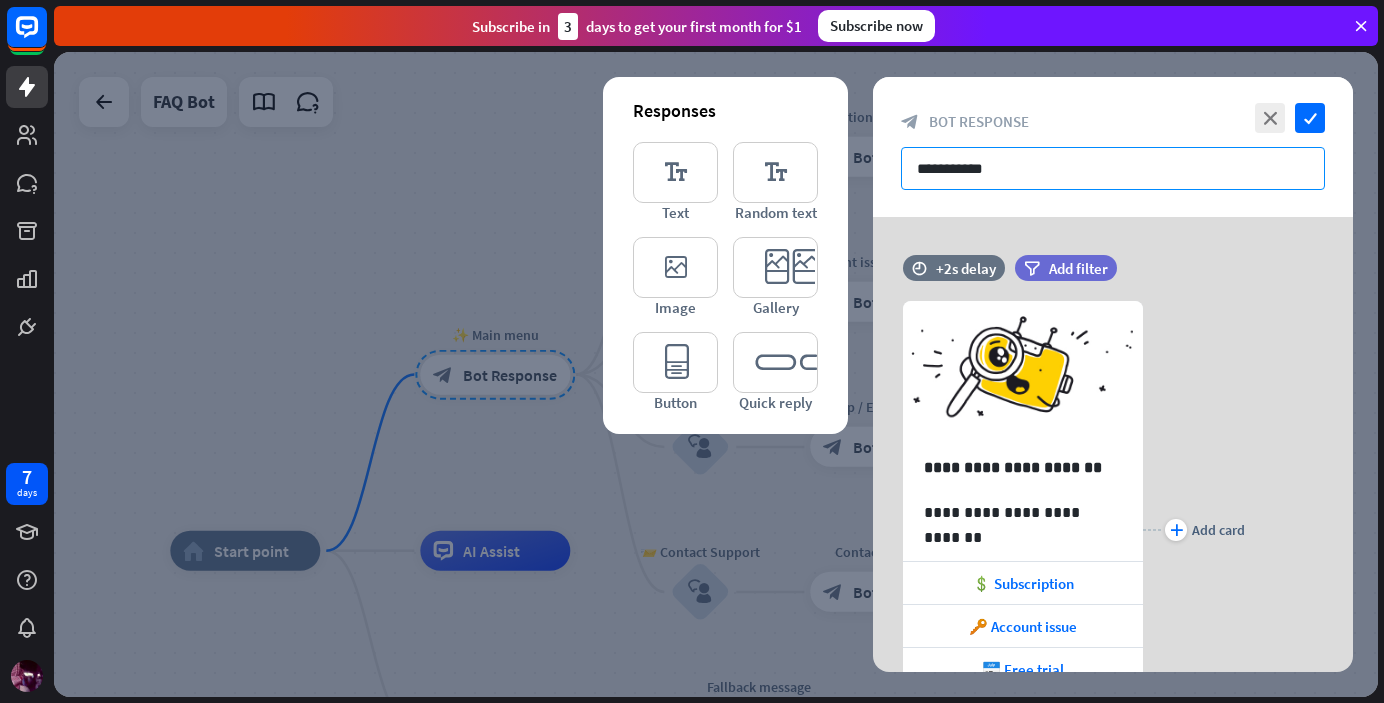 click on "**********" at bounding box center (1113, 168) 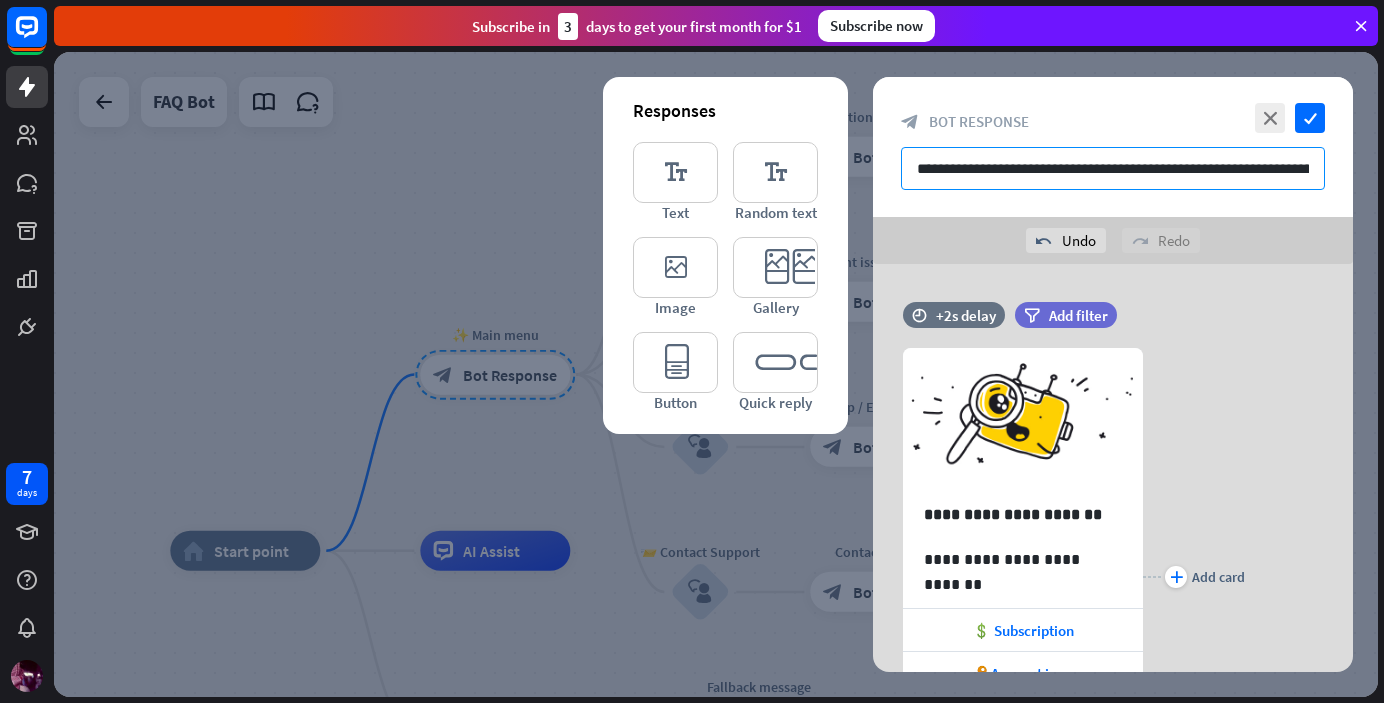 drag, startPoint x: 1172, startPoint y: 178, endPoint x: 1426, endPoint y: 155, distance: 255.03922 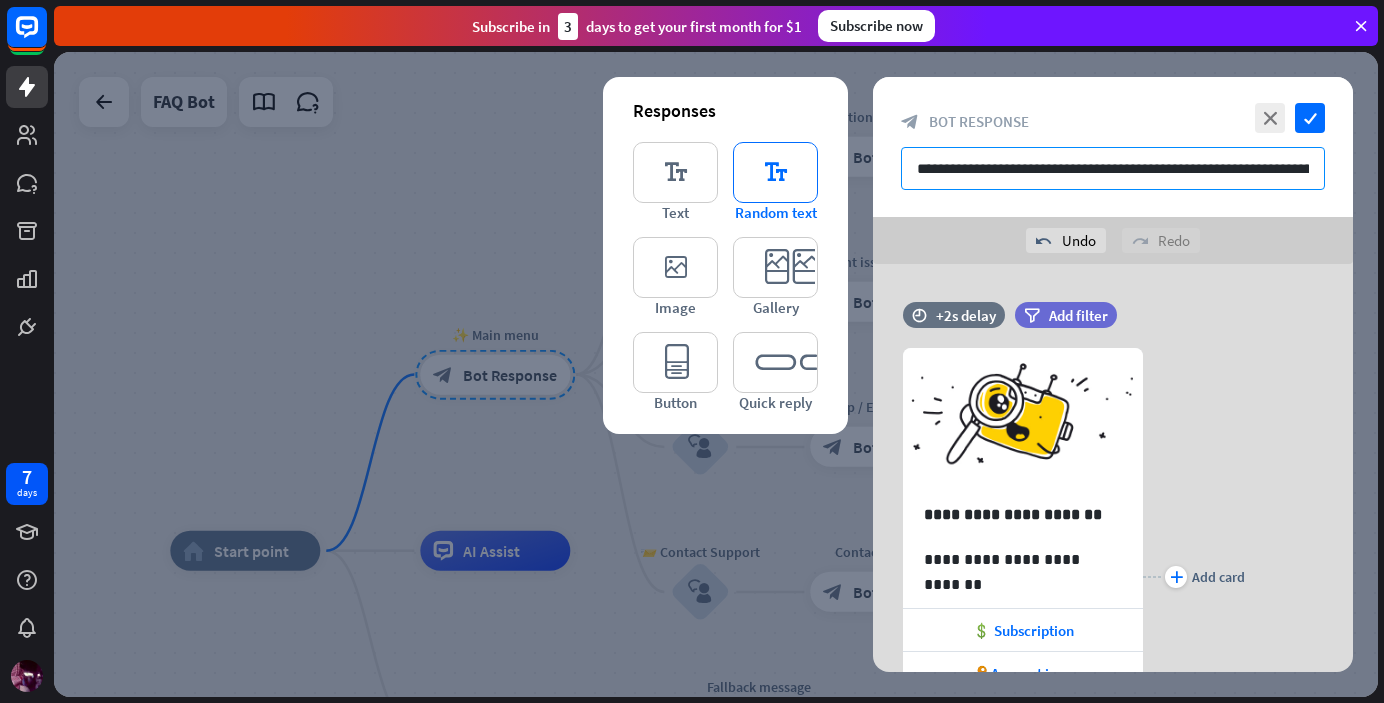 type on "**********" 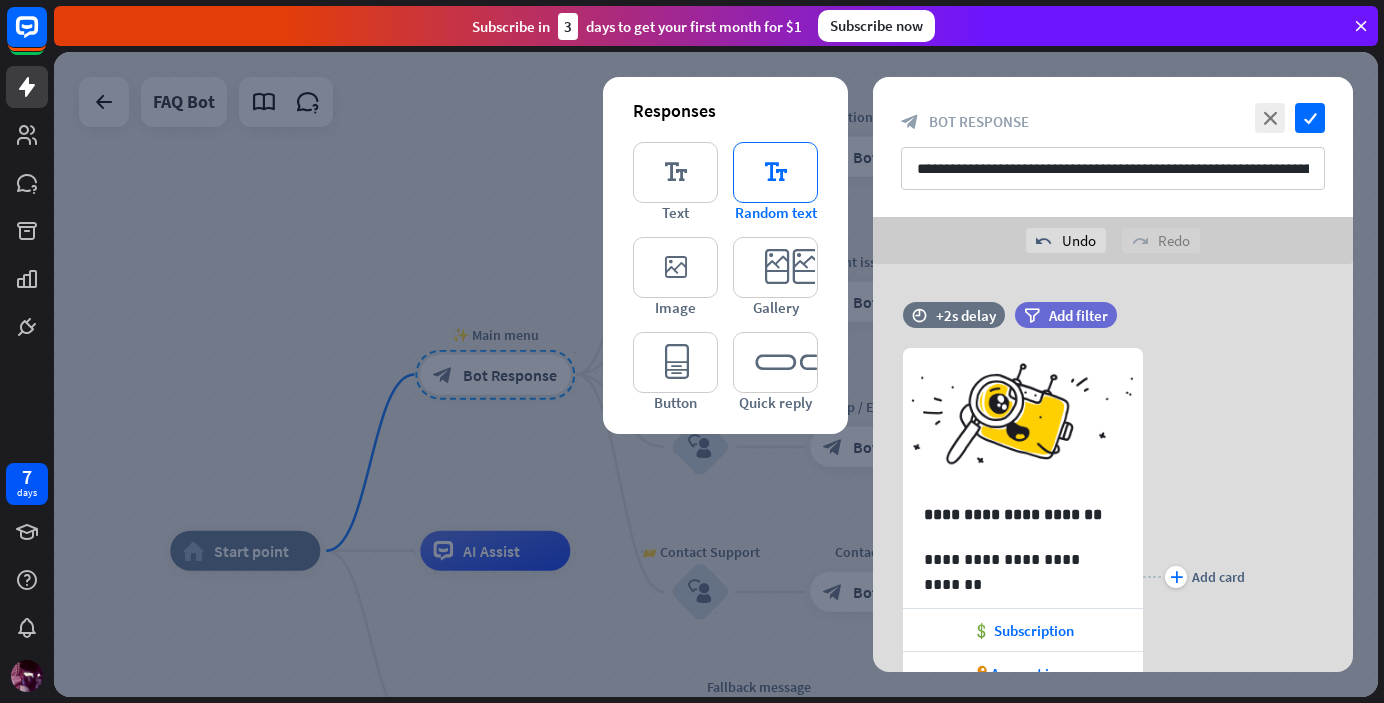 click on "editor_text" at bounding box center (775, 172) 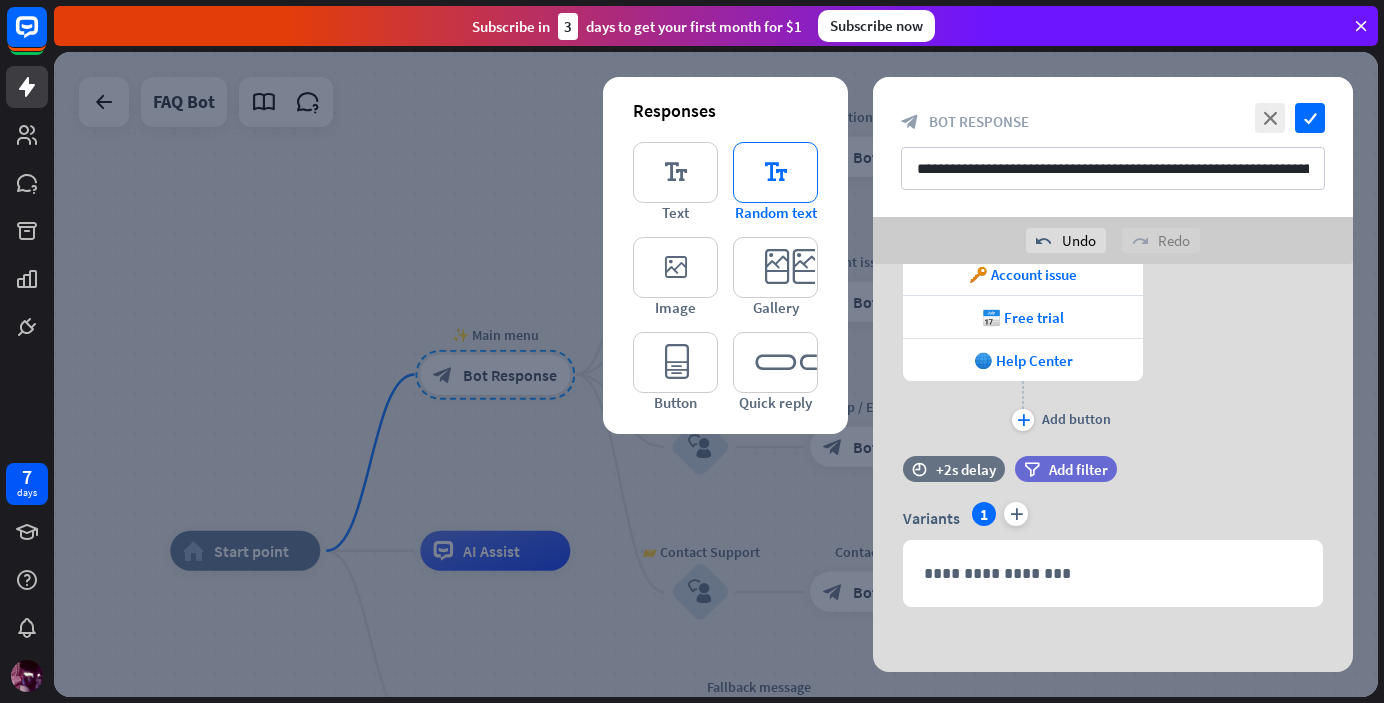 scroll, scrollTop: 404, scrollLeft: 0, axis: vertical 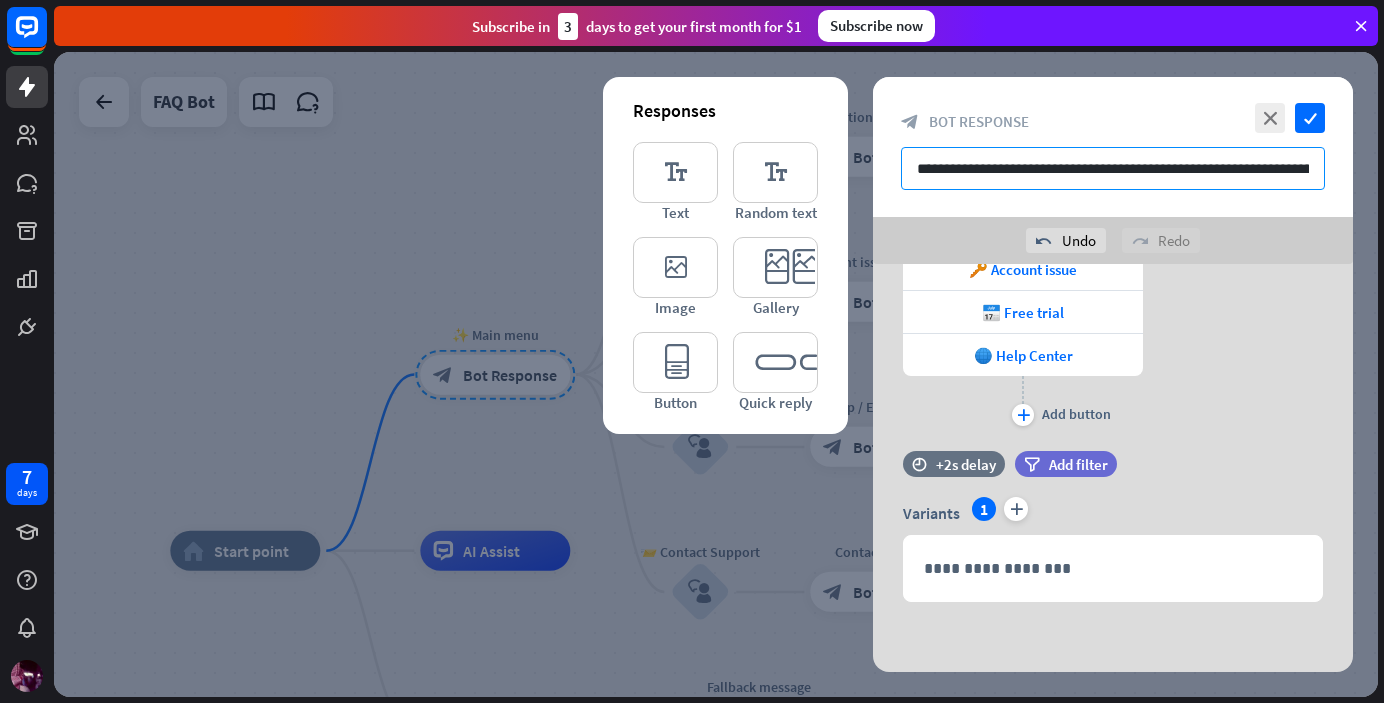 click on "**********" at bounding box center [1113, 168] 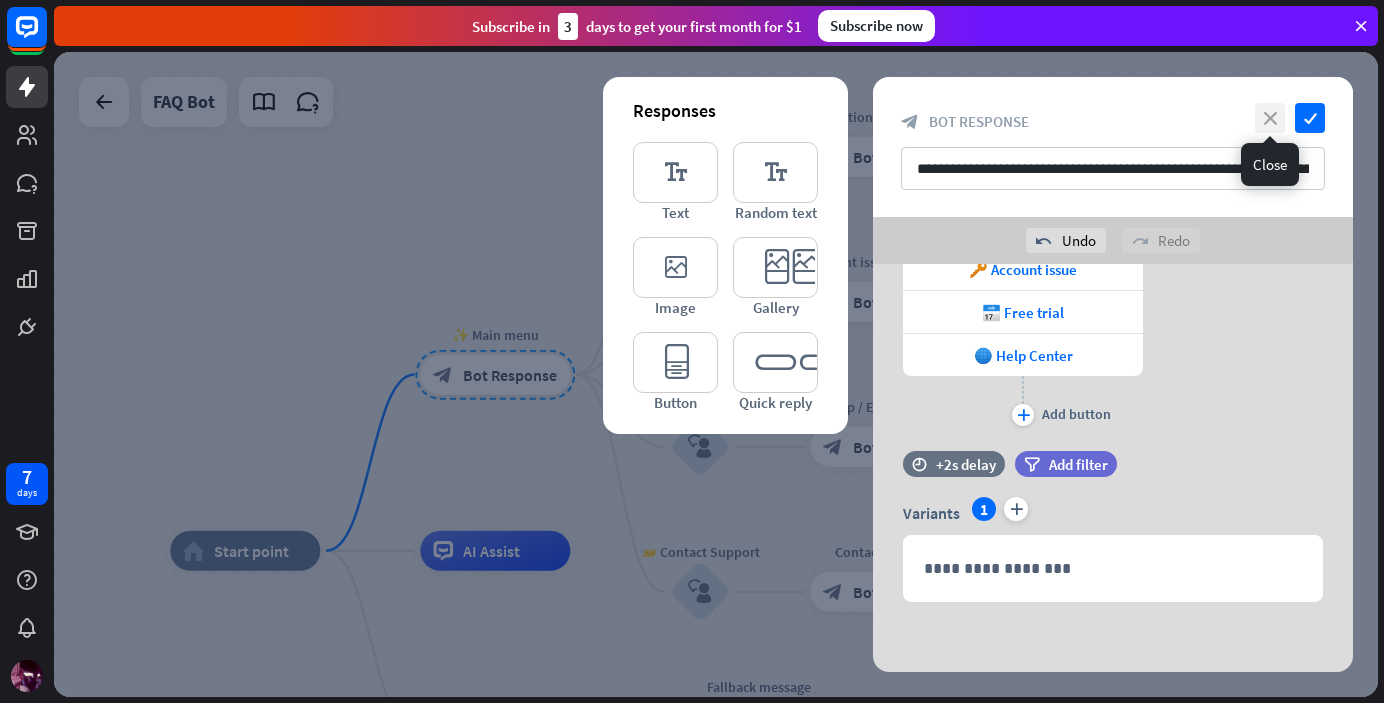 click on "close" at bounding box center [1270, 118] 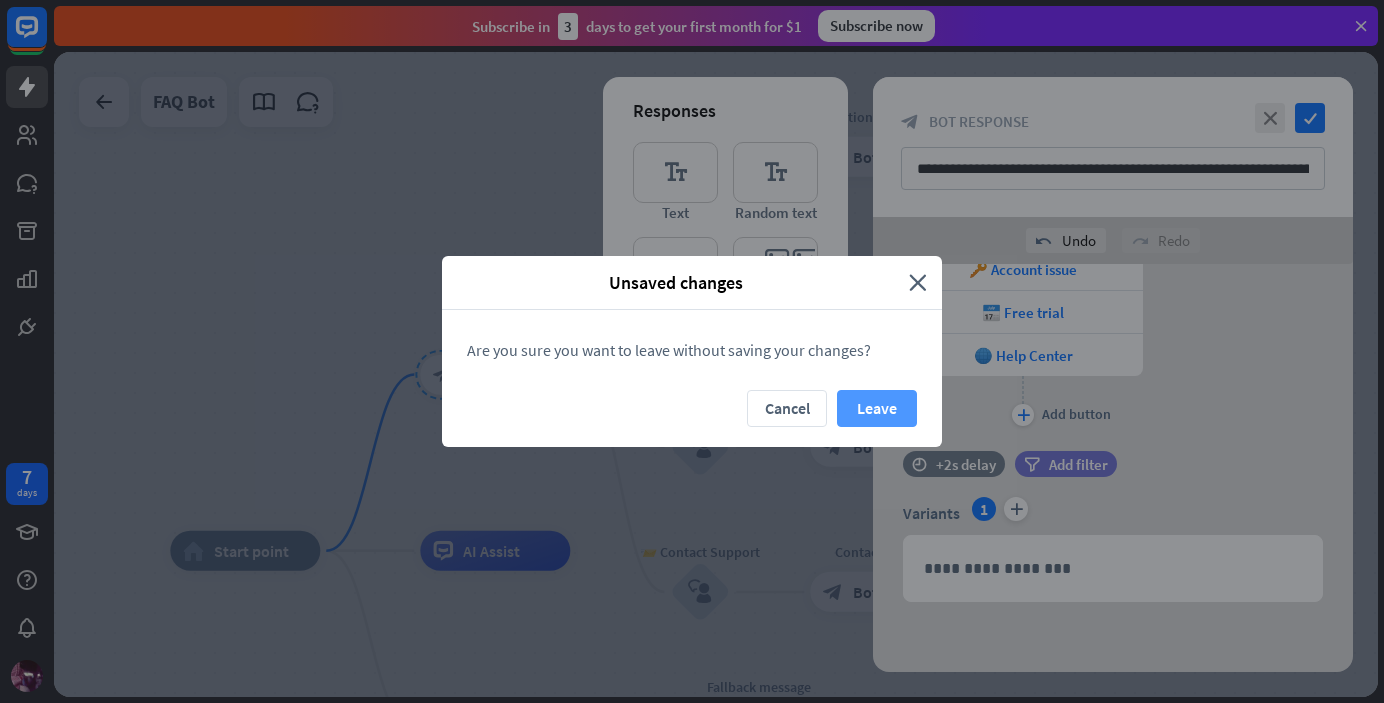 click on "Leave" at bounding box center (877, 408) 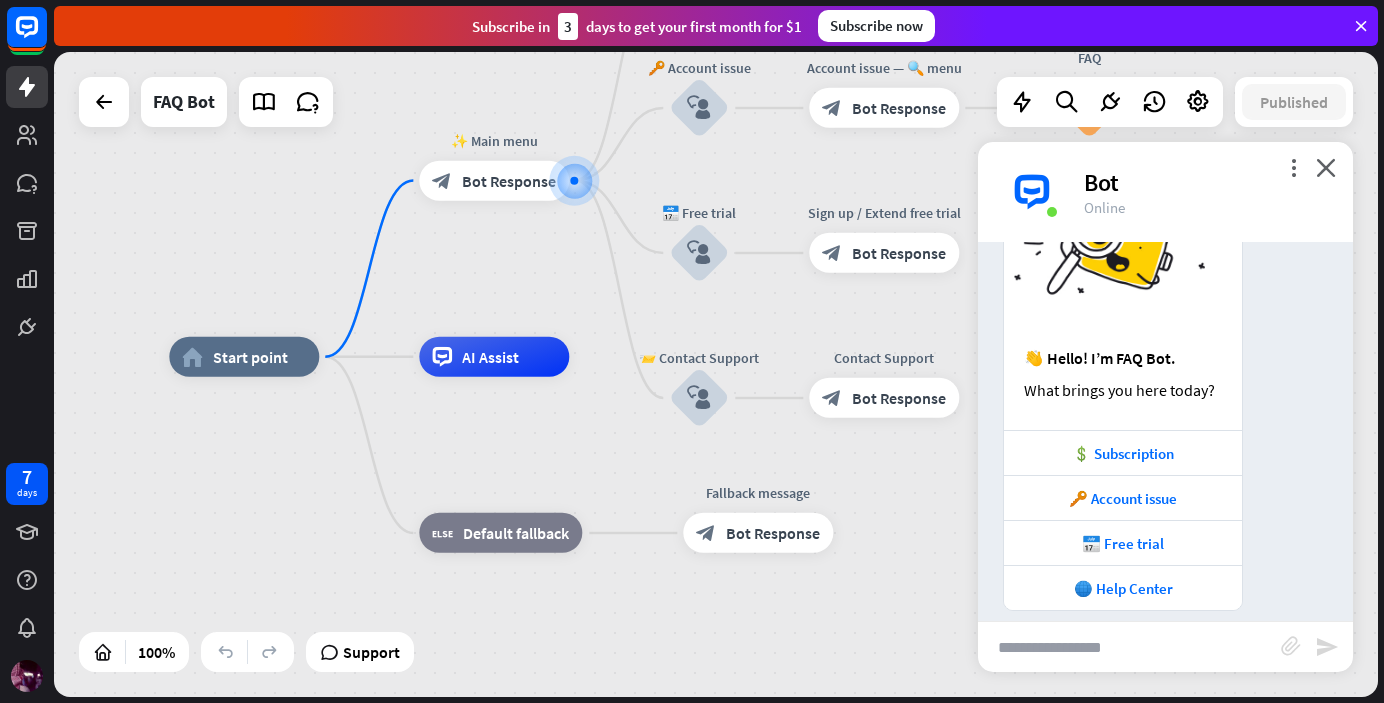 scroll, scrollTop: 142, scrollLeft: 0, axis: vertical 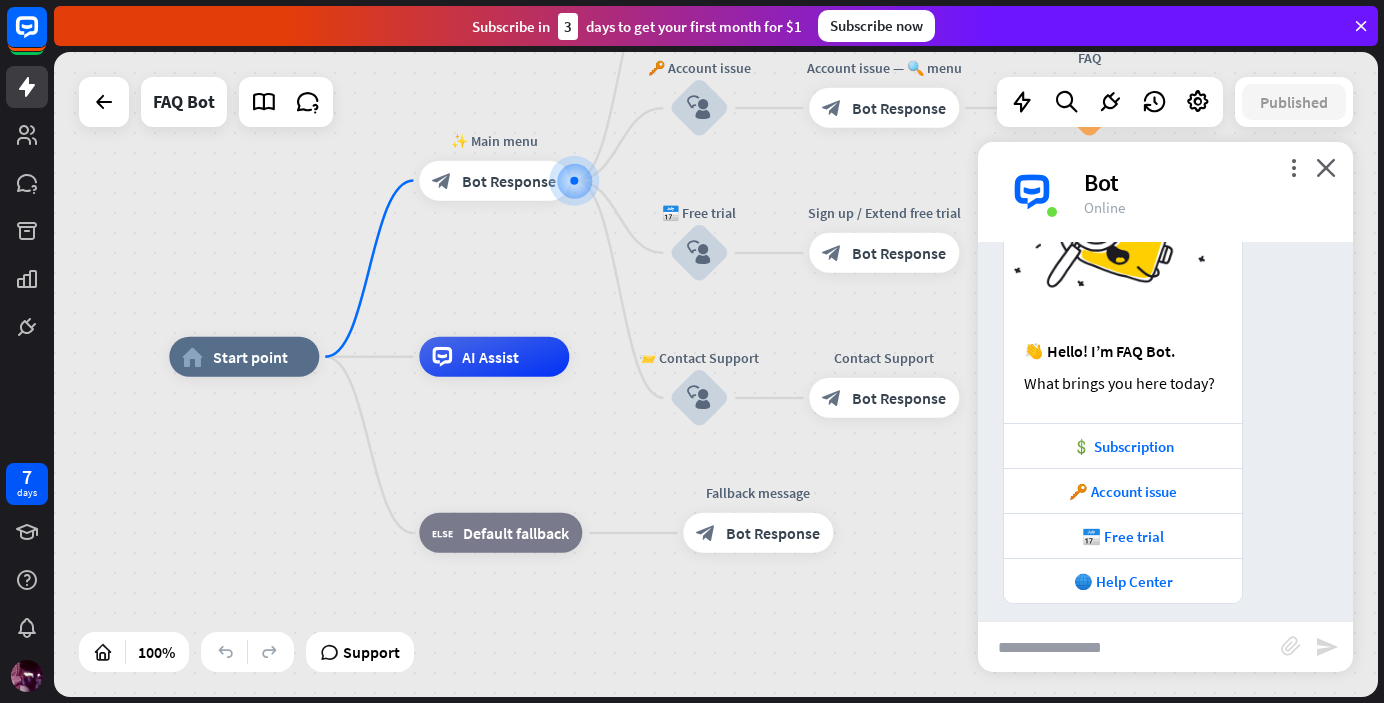 click on "👋 Hello! I’m FAQ Bot." at bounding box center [1123, 351] 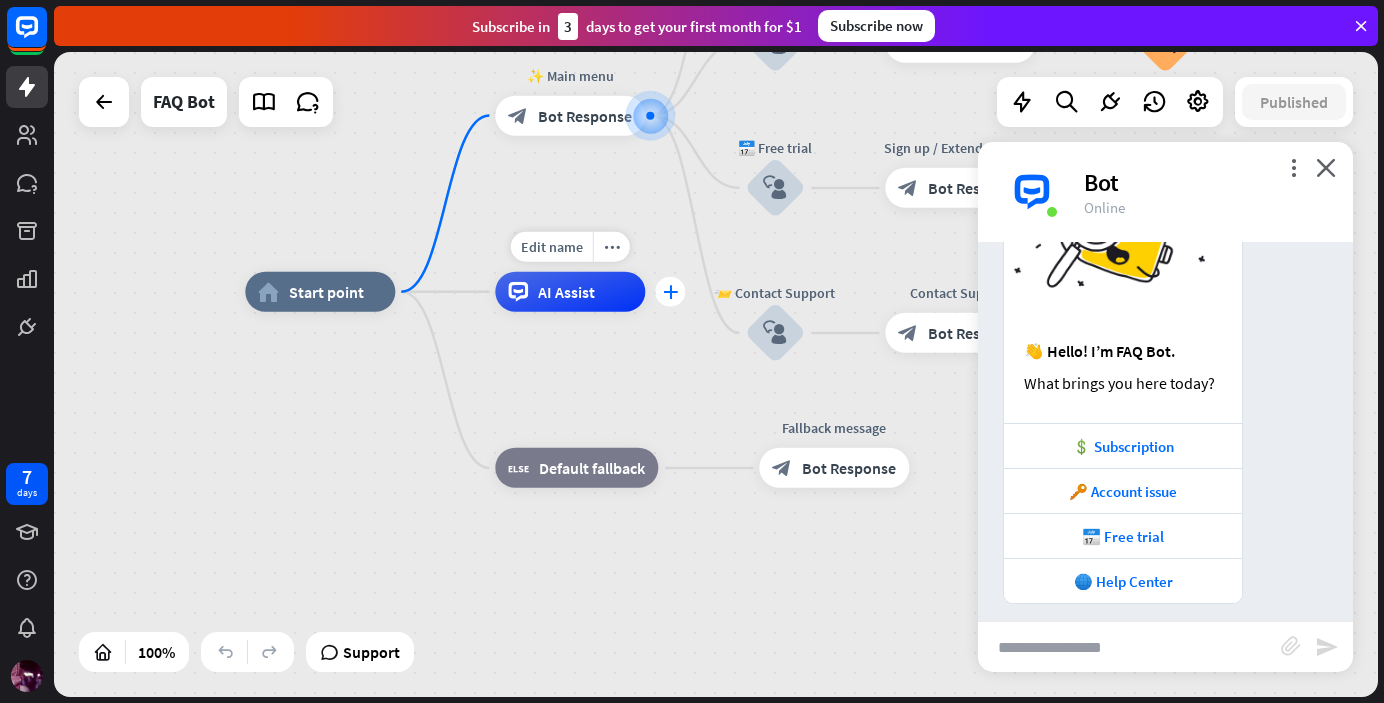 click on "plus" at bounding box center [670, 292] 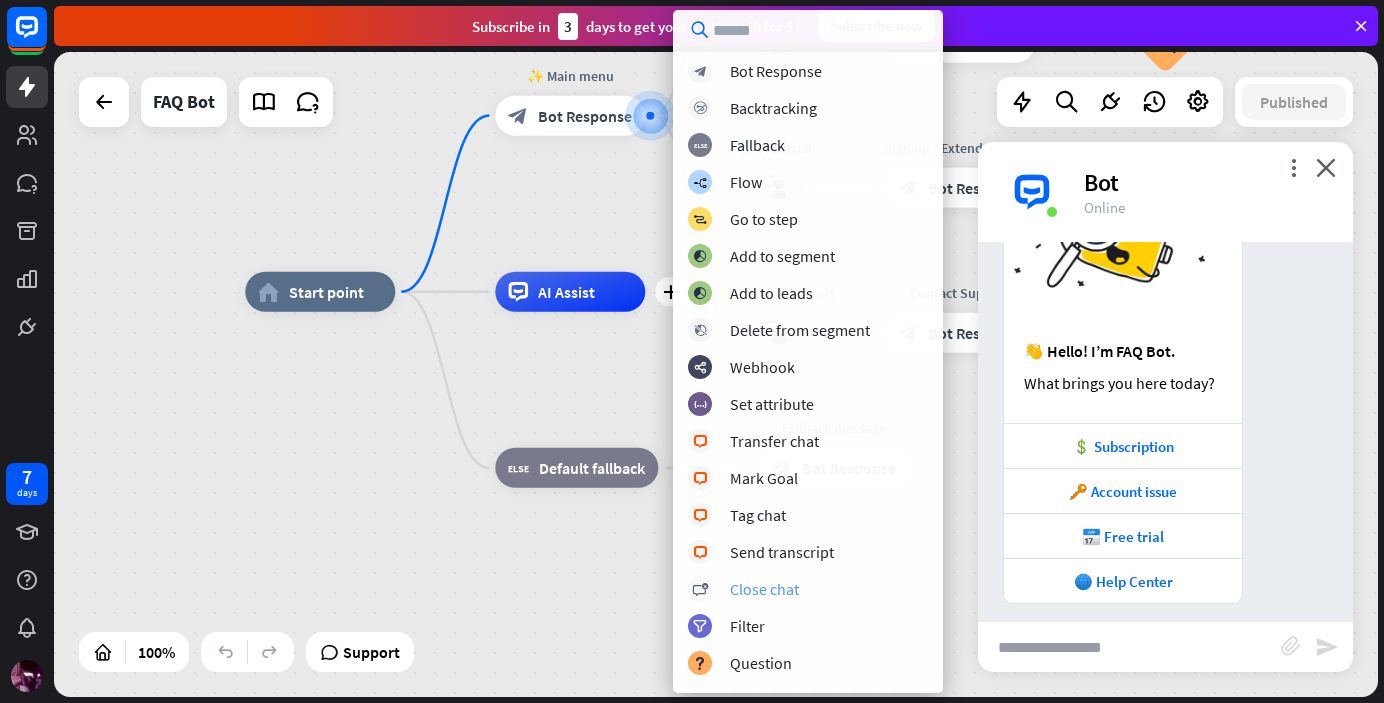 scroll, scrollTop: 0, scrollLeft: 0, axis: both 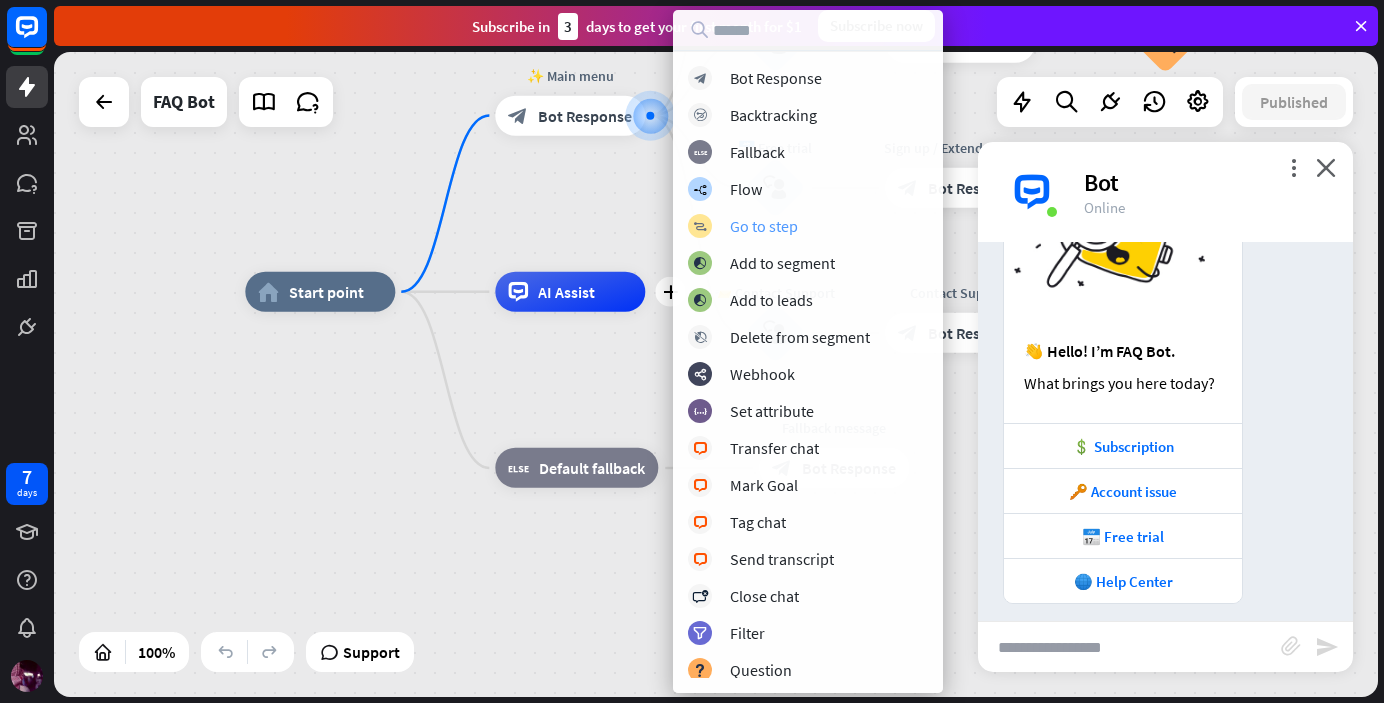 click on "Go to step" at bounding box center [764, 226] 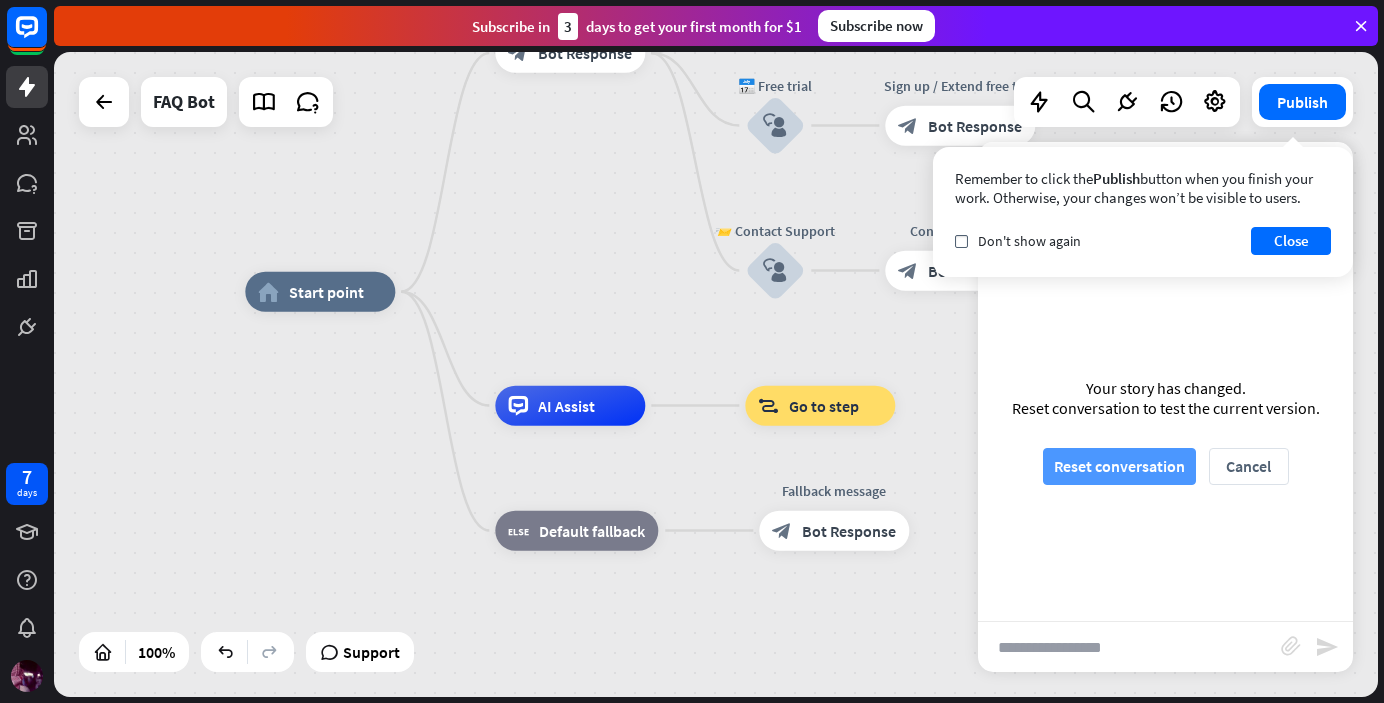 click on "Reset conversation" at bounding box center (1119, 466) 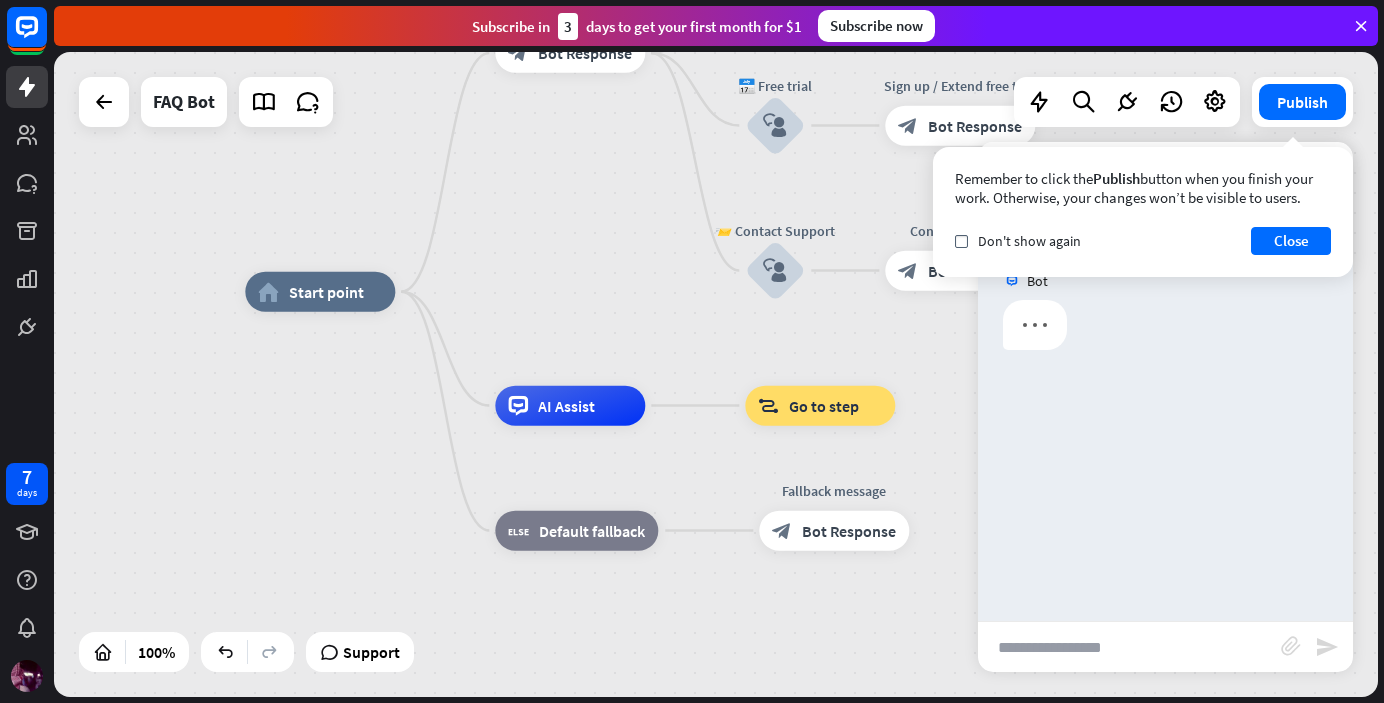 scroll, scrollTop: 0, scrollLeft: 0, axis: both 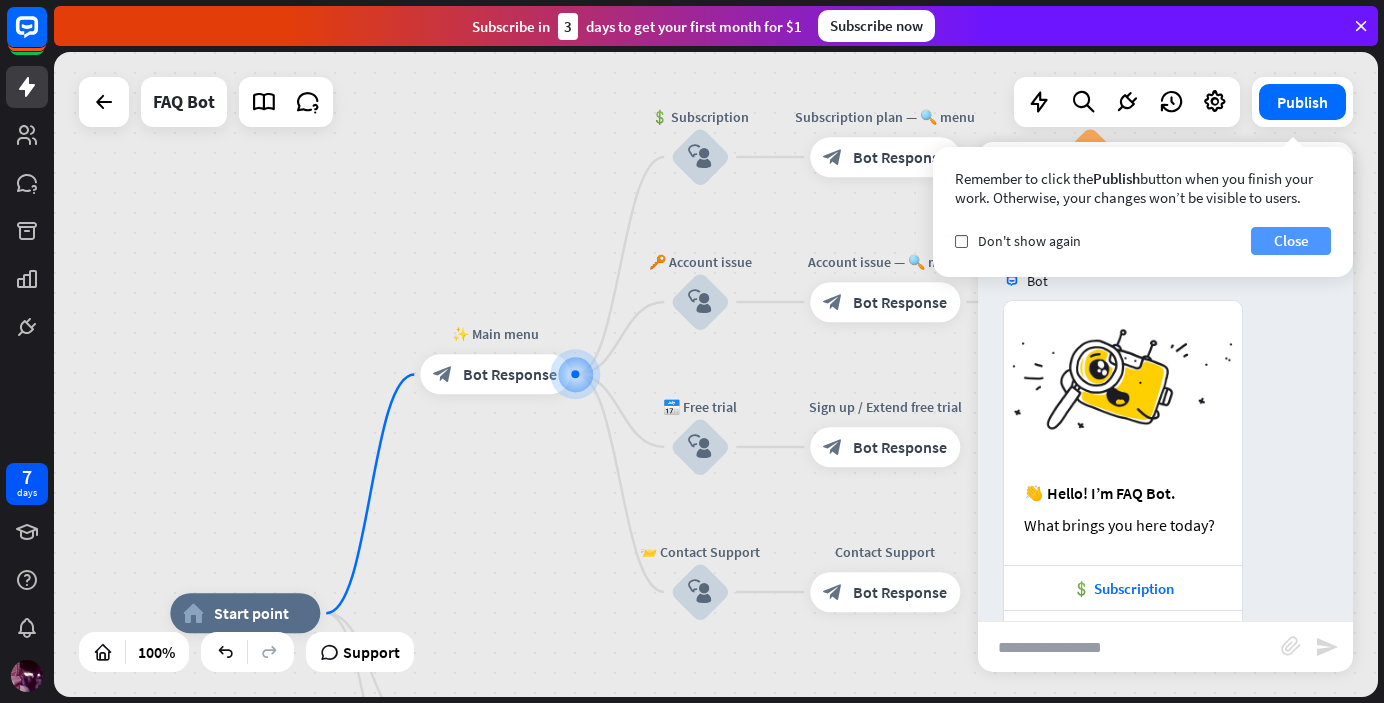 click on "Close" at bounding box center (1291, 241) 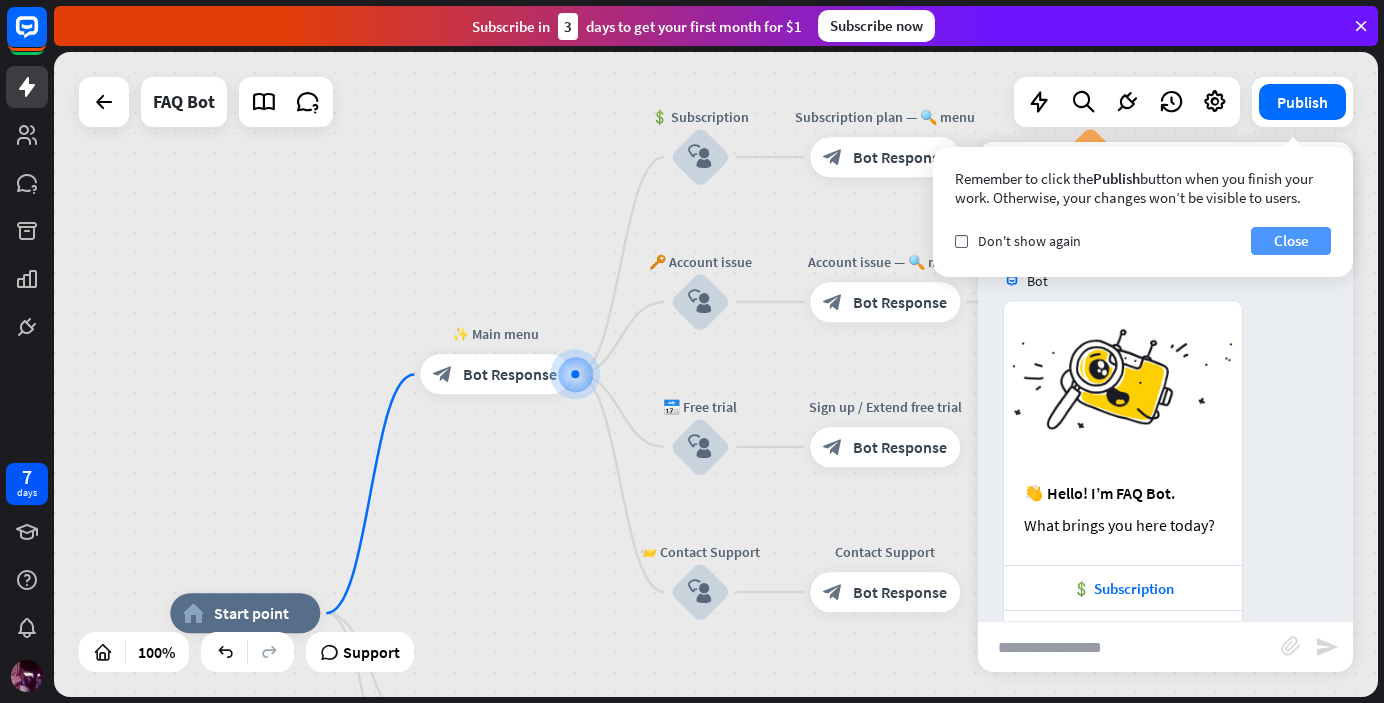scroll, scrollTop: 155, scrollLeft: 0, axis: vertical 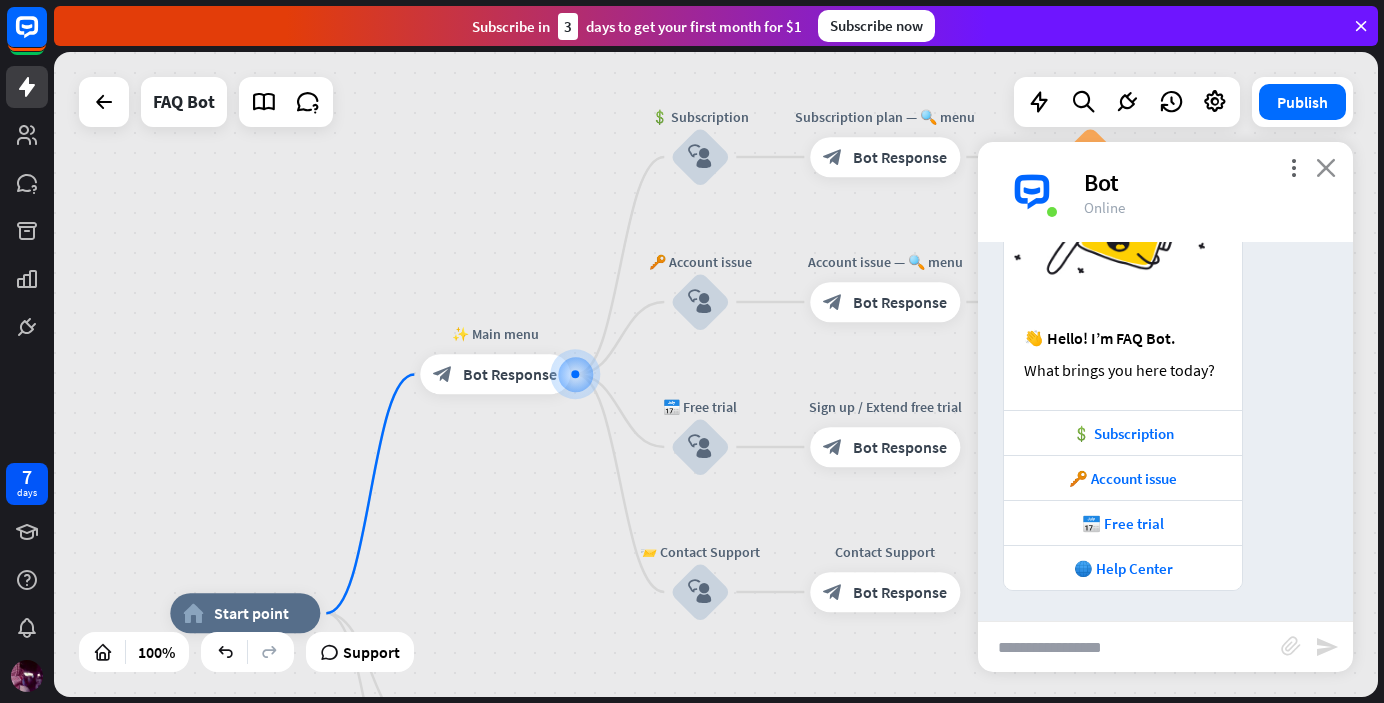 click on "close" at bounding box center [1326, 167] 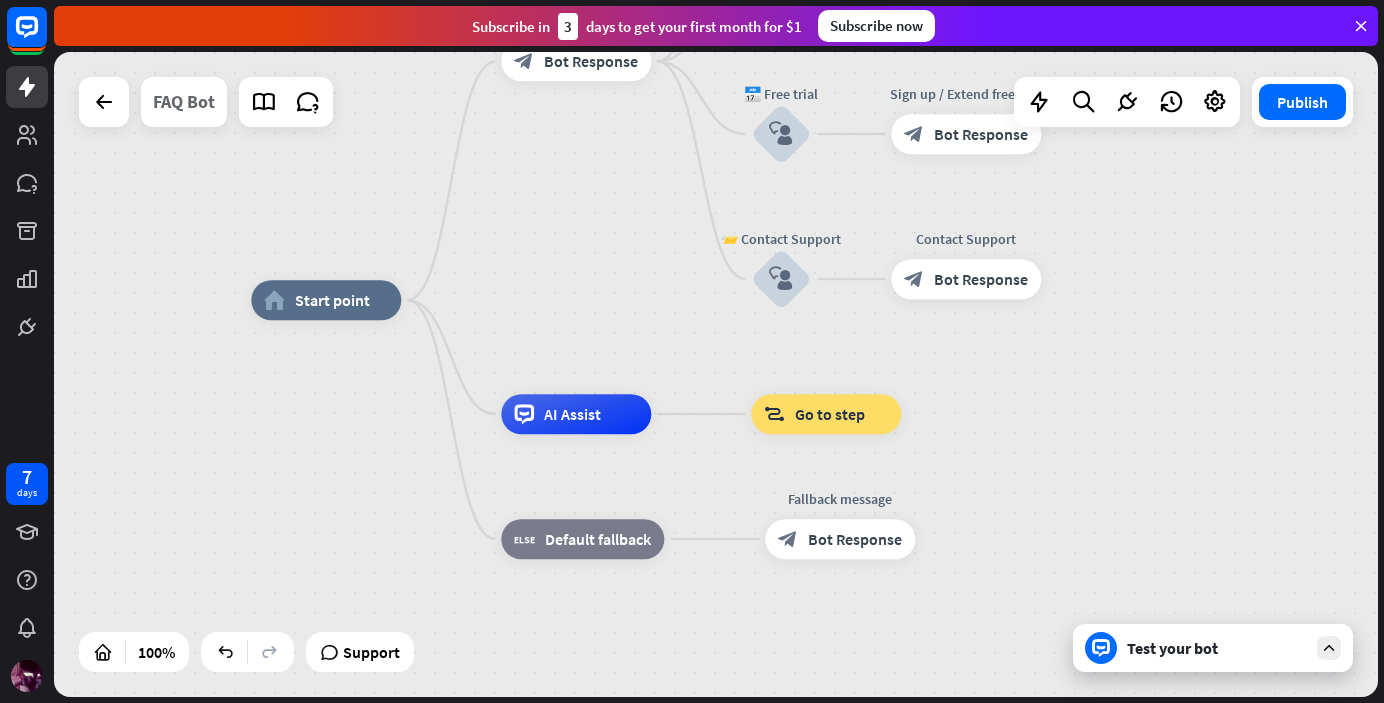 click on "FAQ Bot" at bounding box center (184, 102) 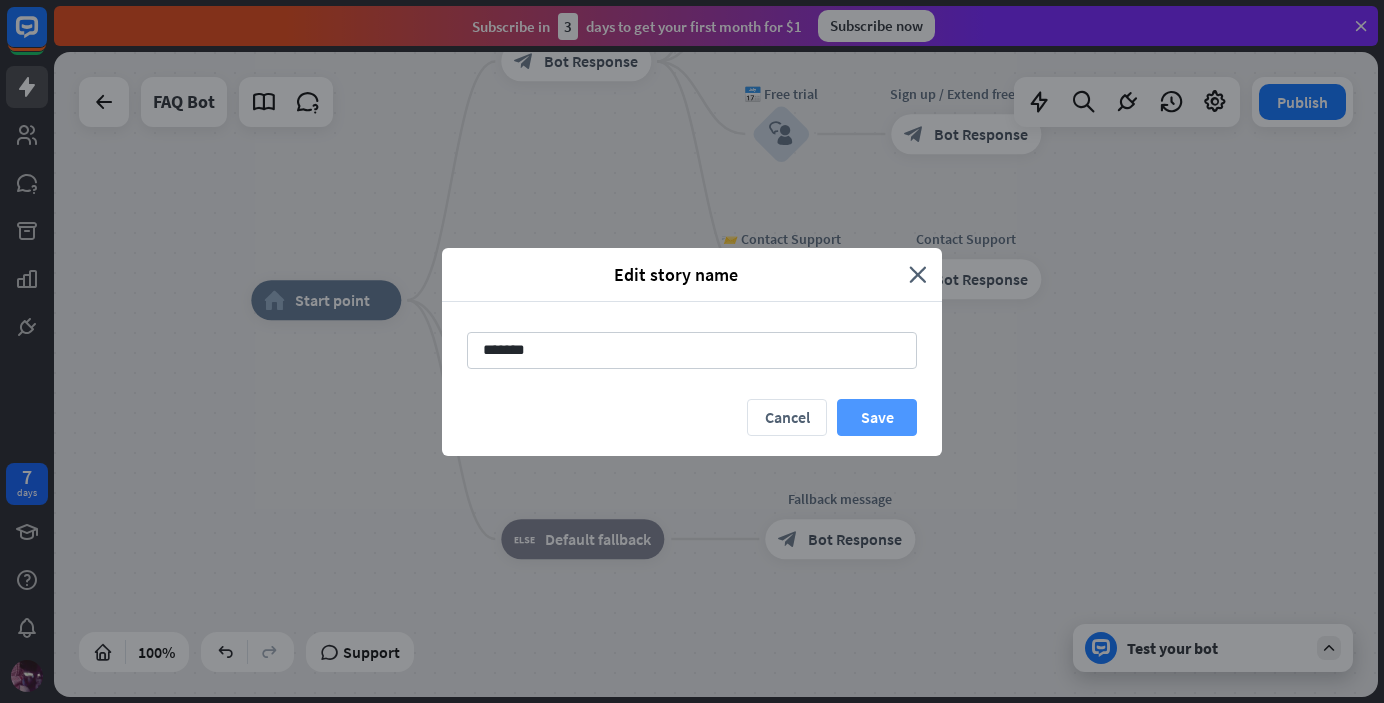 click on "Save" at bounding box center (877, 417) 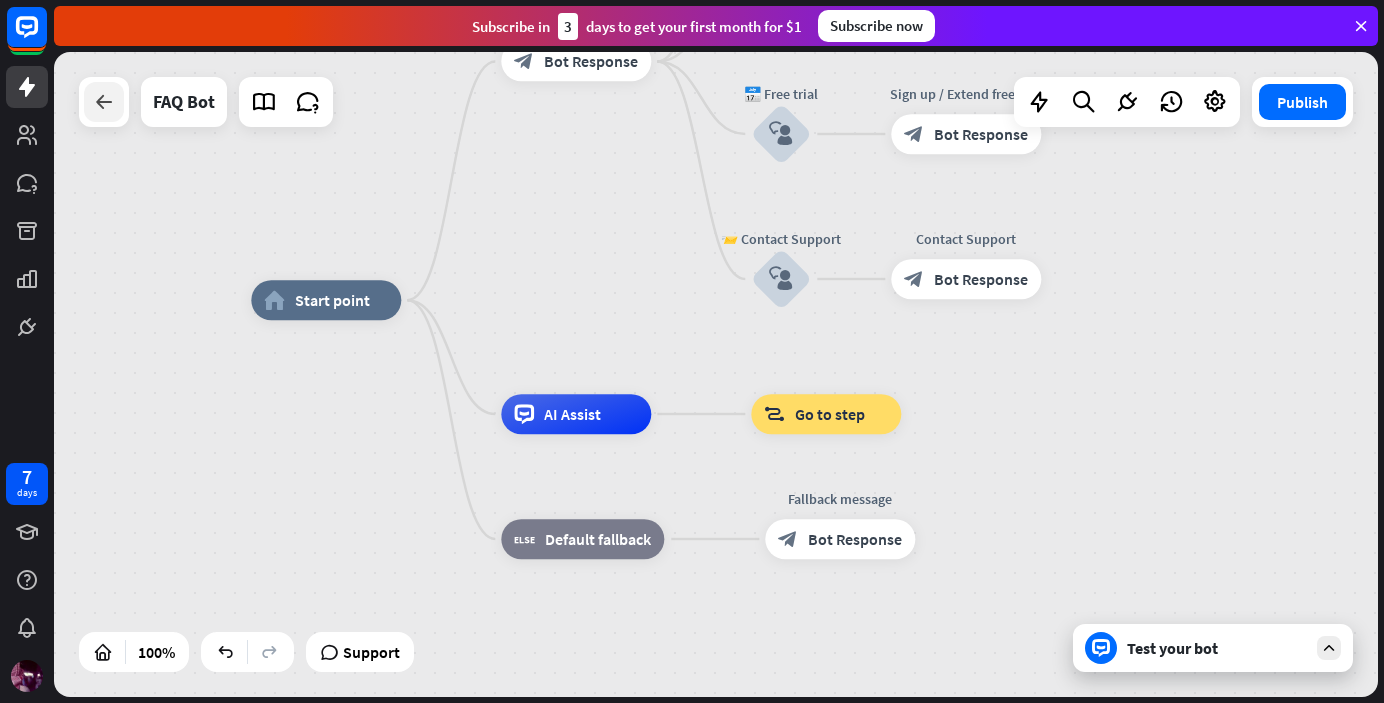 click at bounding box center [104, 102] 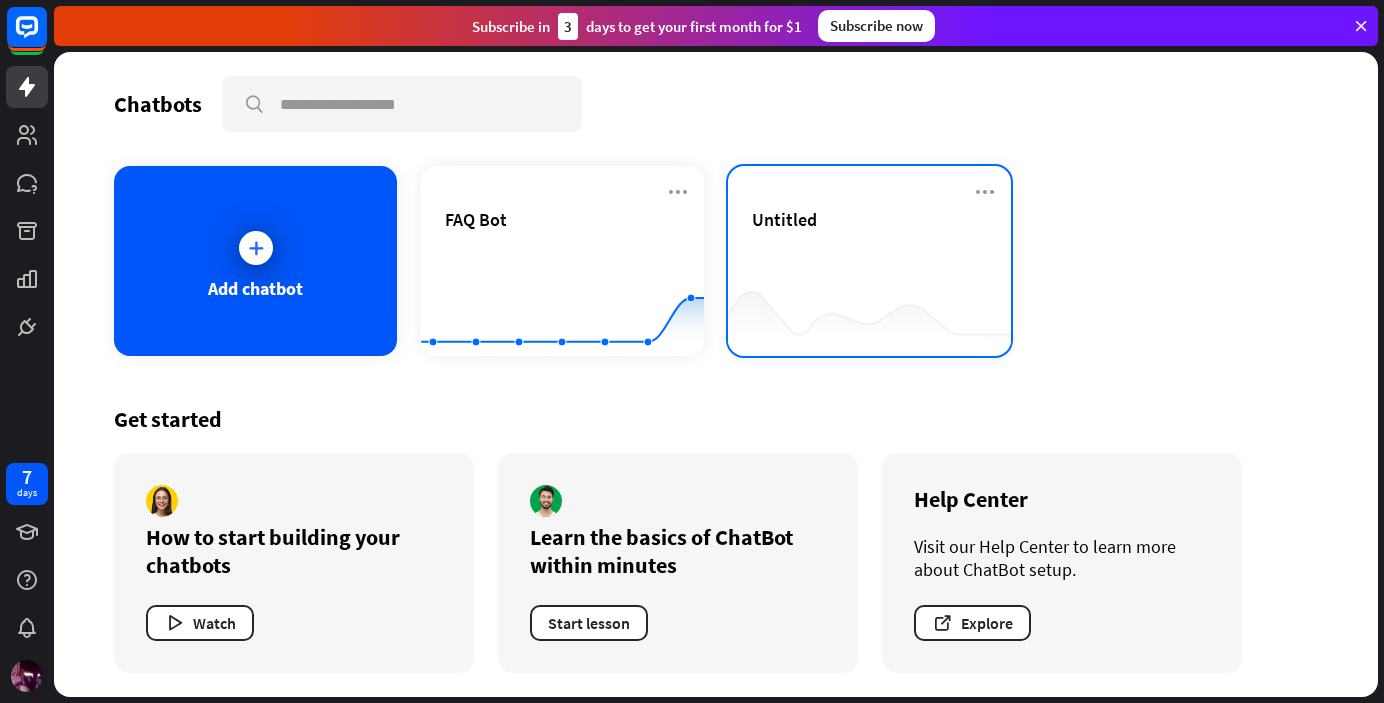 click on "Untitled" at bounding box center [784, 219] 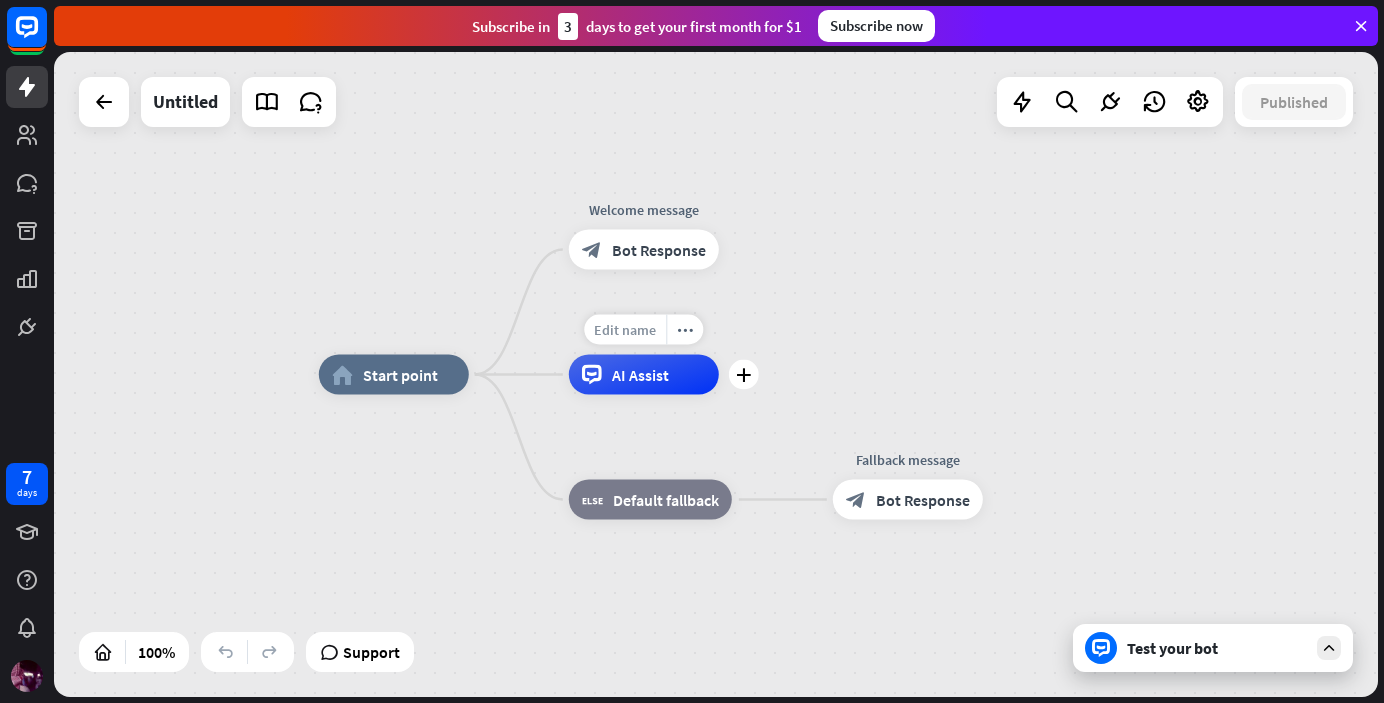 click on "Edit name" at bounding box center (625, 330) 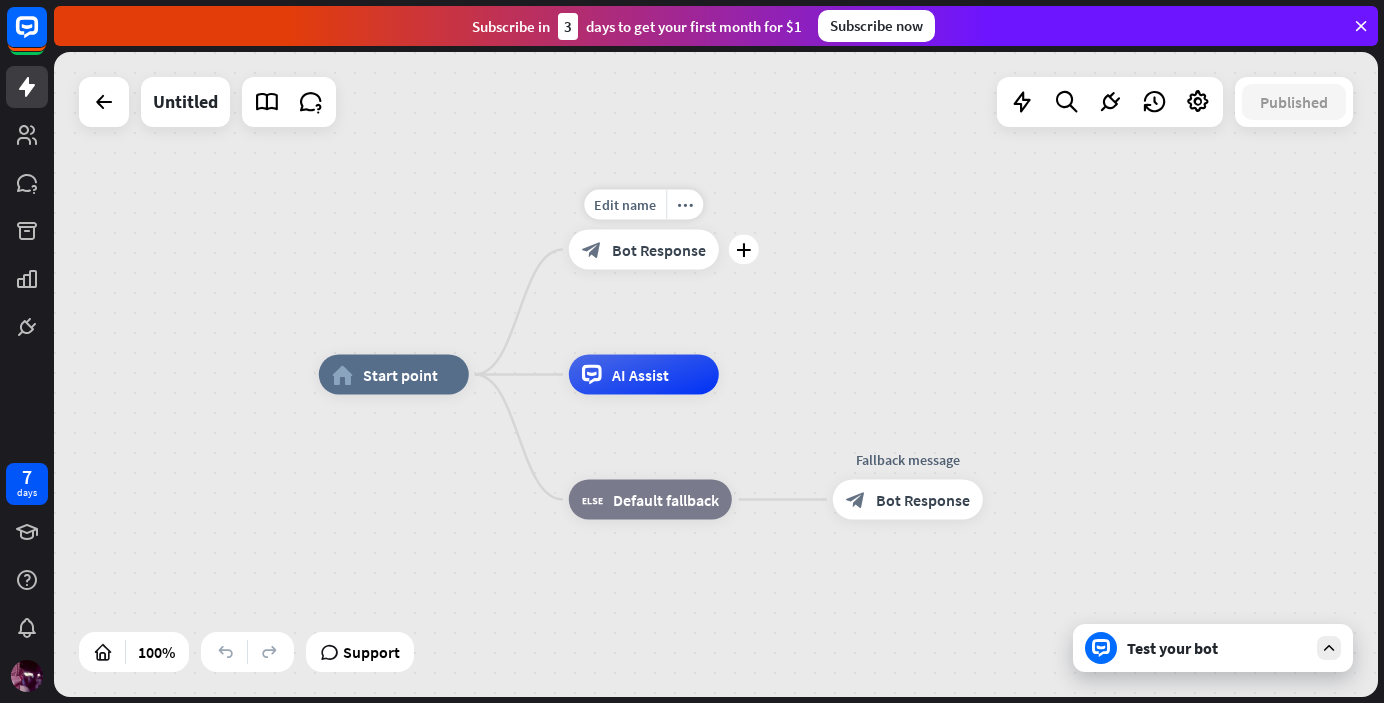 click on "block_bot_response   Bot Response" at bounding box center [644, 250] 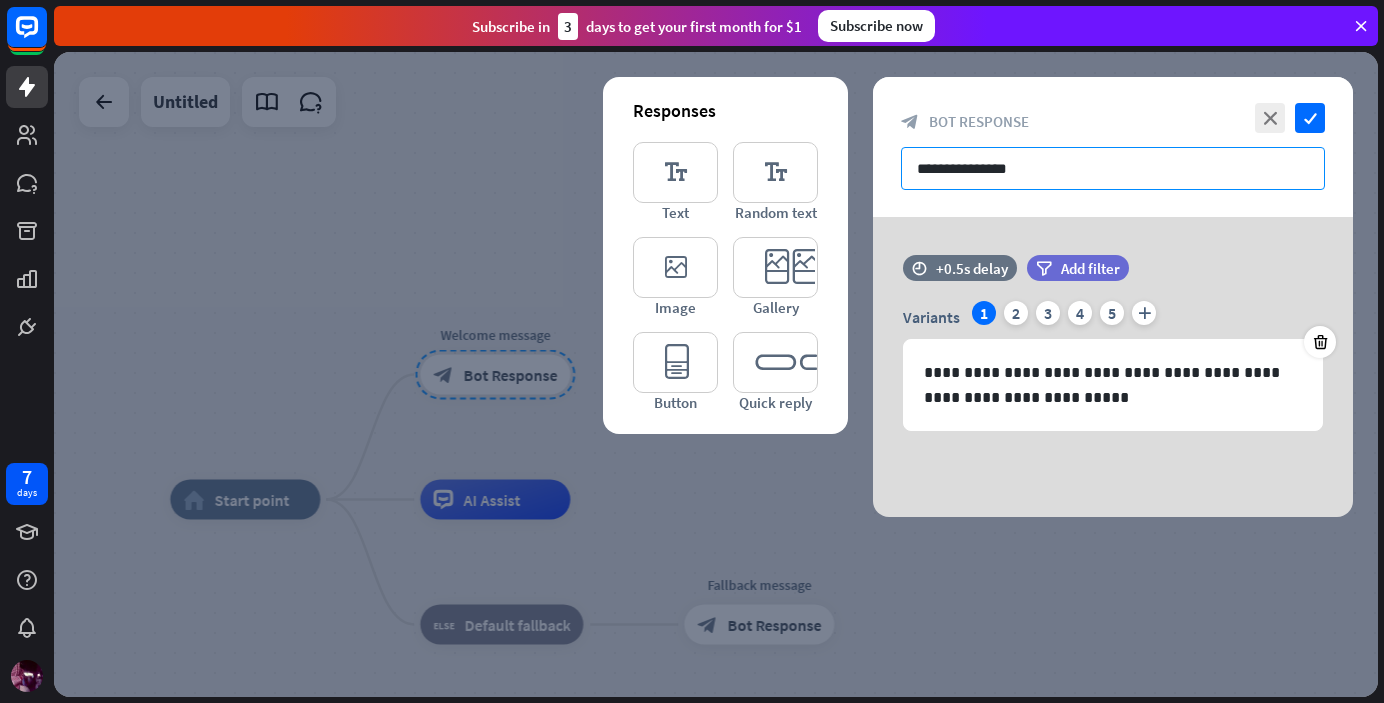 click on "**********" at bounding box center (1113, 168) 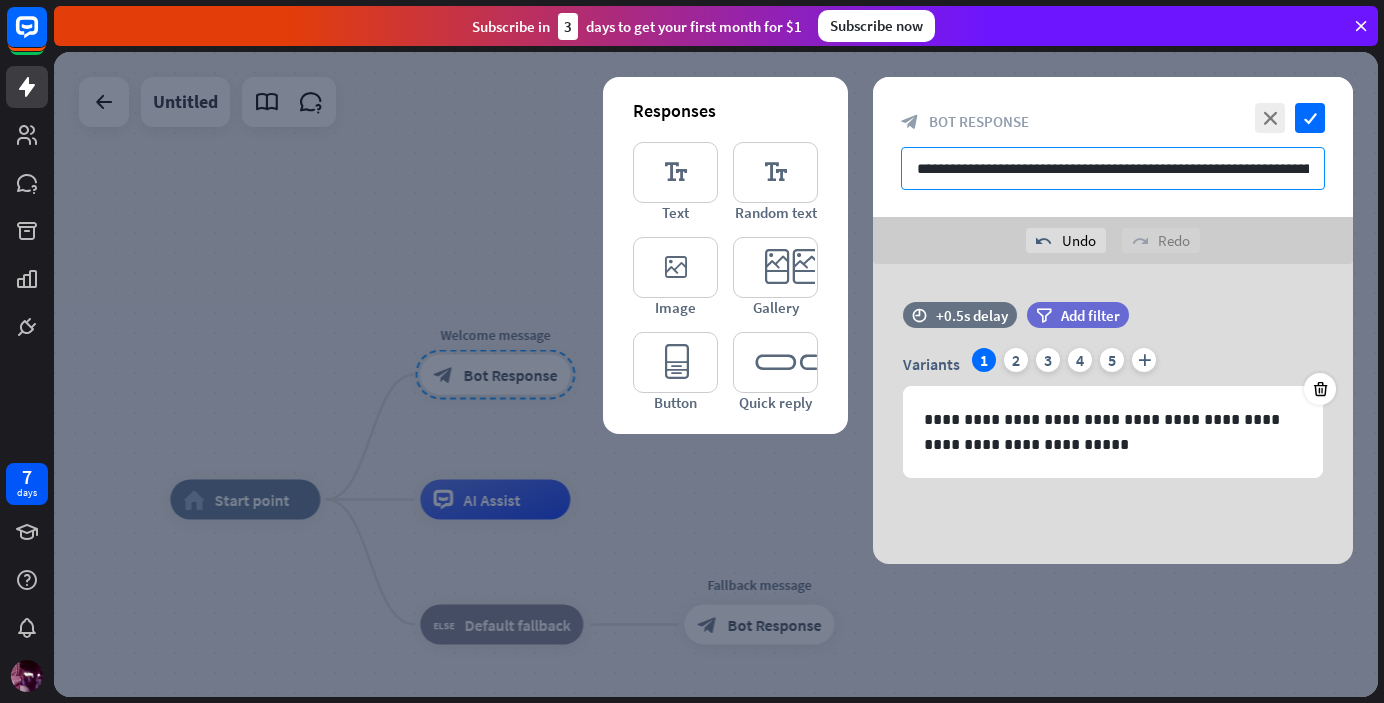 drag, startPoint x: 1196, startPoint y: 173, endPoint x: 1368, endPoint y: 156, distance: 172.83807 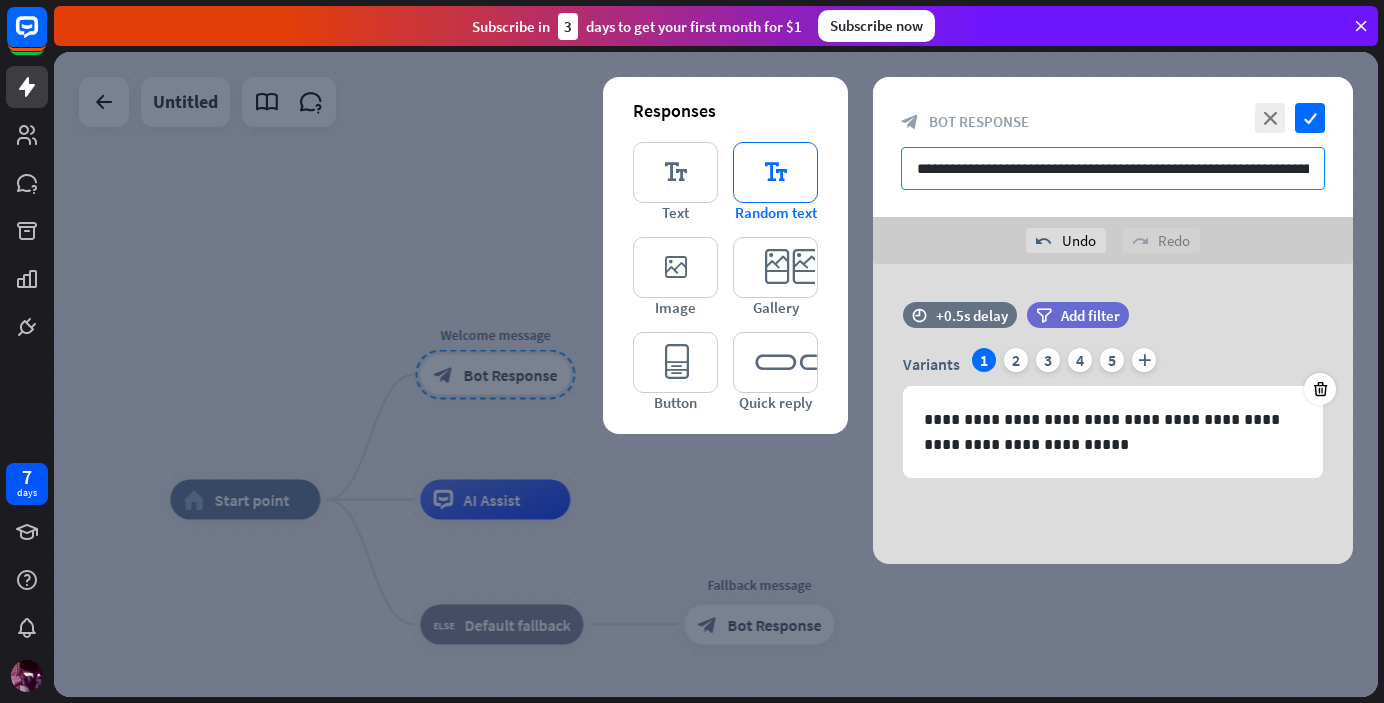 drag, startPoint x: 1120, startPoint y: 172, endPoint x: 786, endPoint y: 177, distance: 334.0374 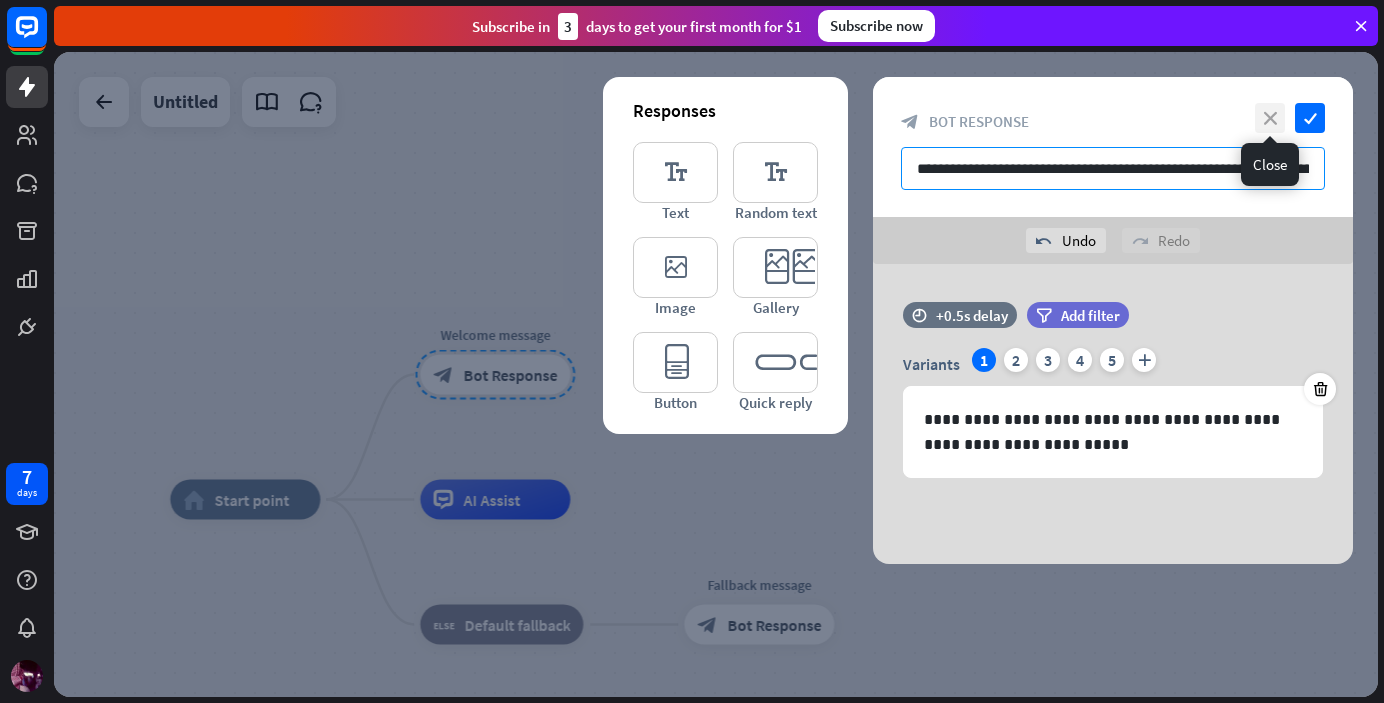 type on "**********" 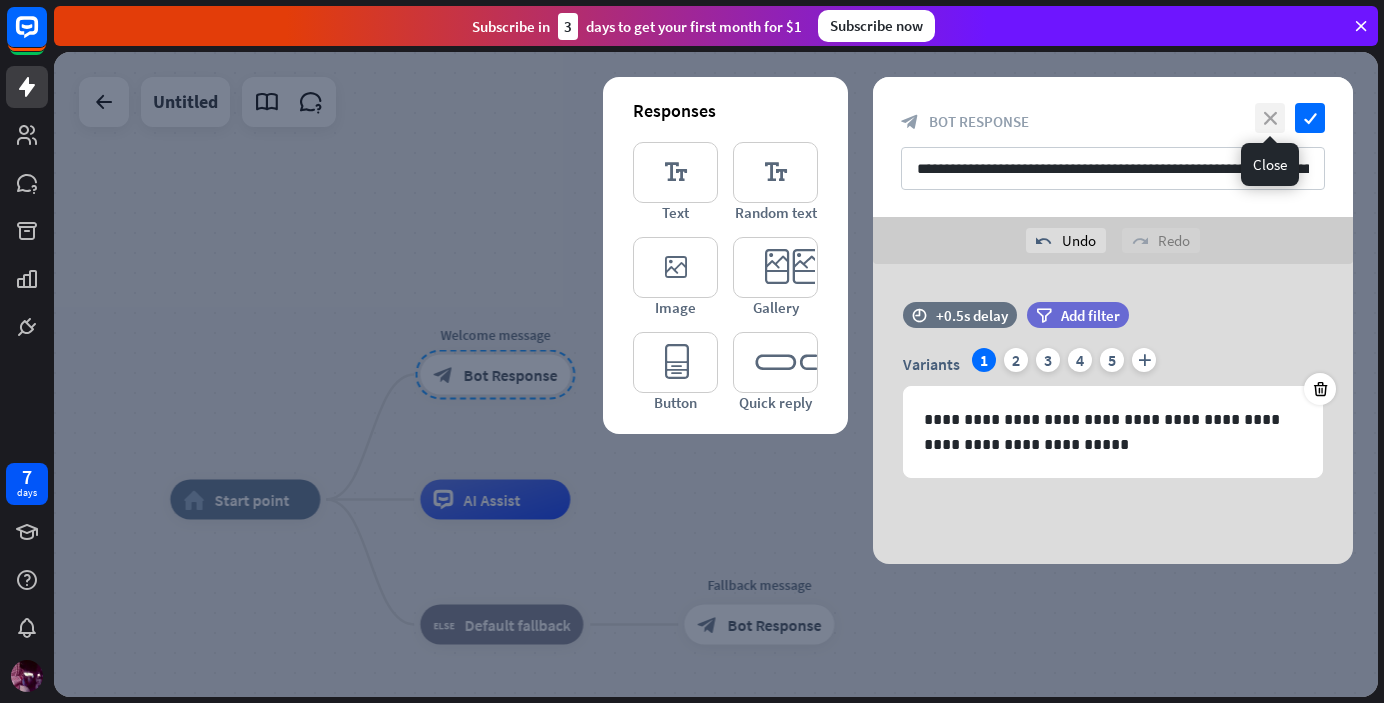 click on "close" at bounding box center (1270, 118) 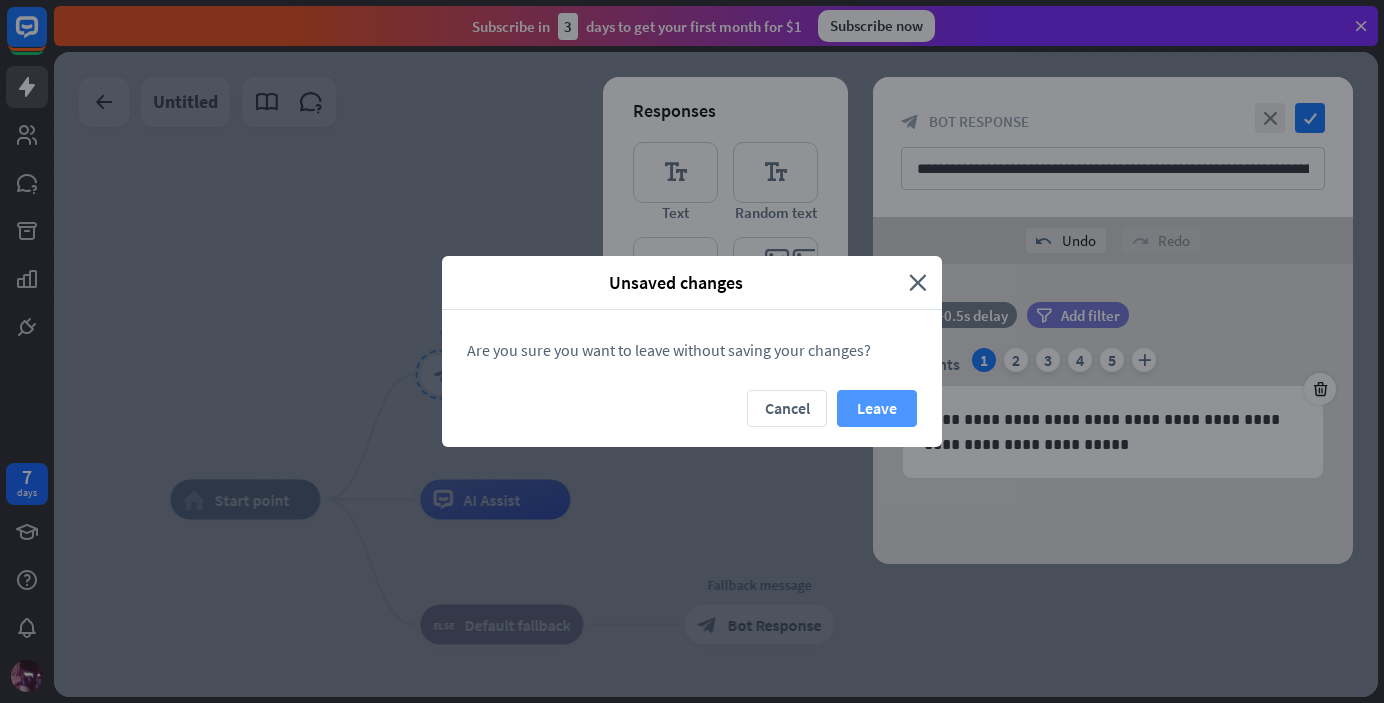 click on "Leave" at bounding box center [877, 408] 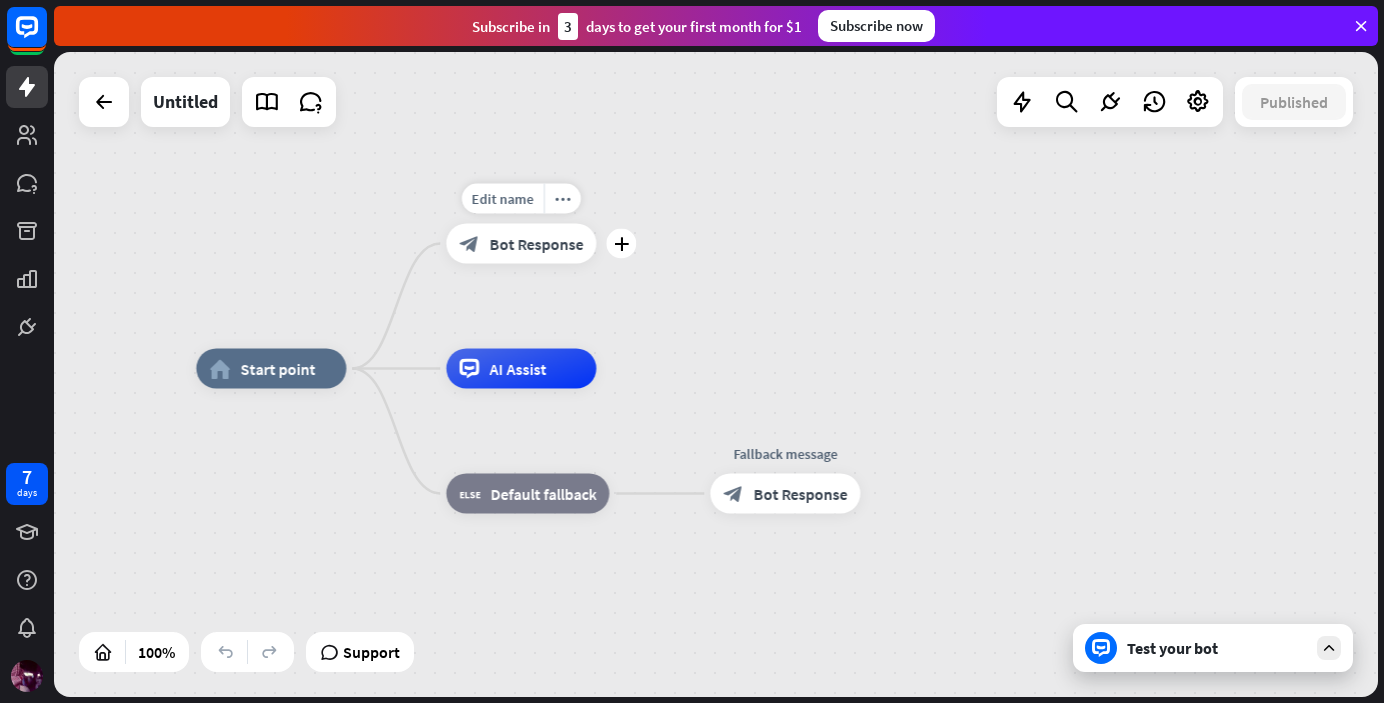 click on "Bot Response" at bounding box center [536, 244] 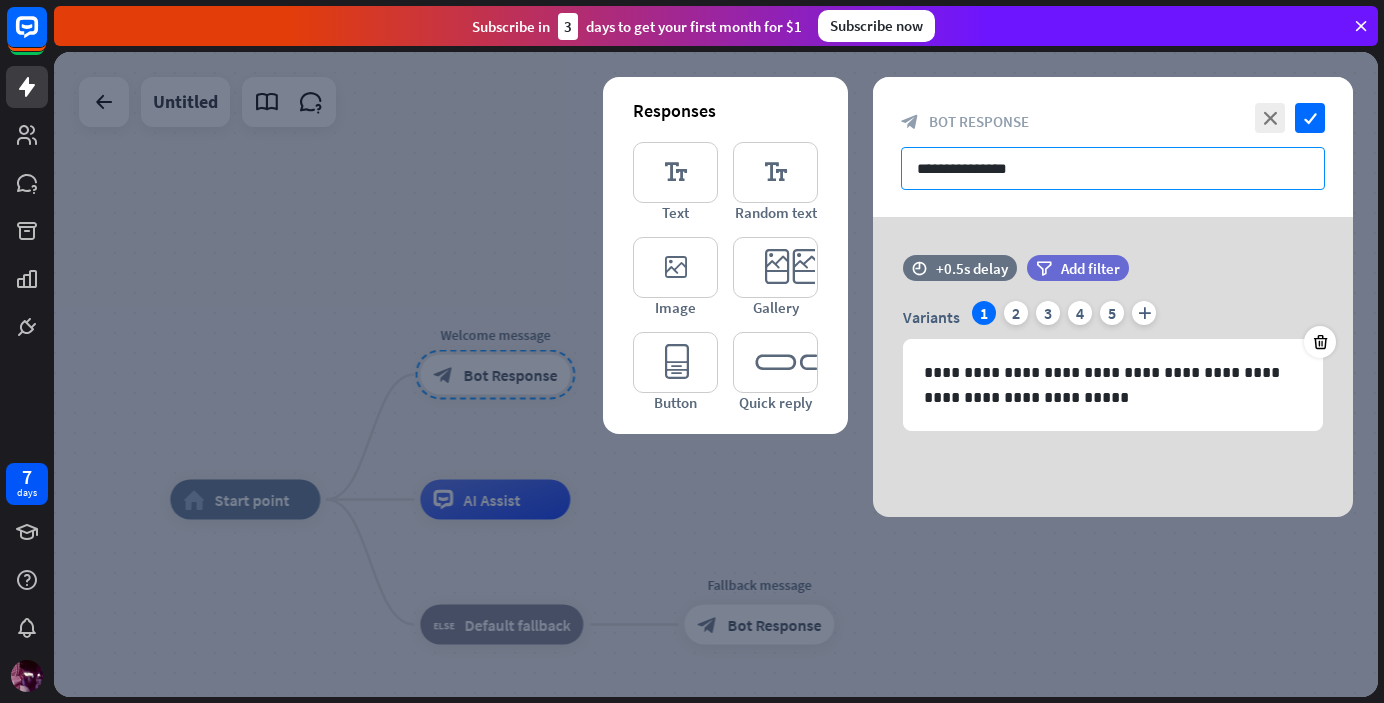 click on "**********" at bounding box center [1113, 168] 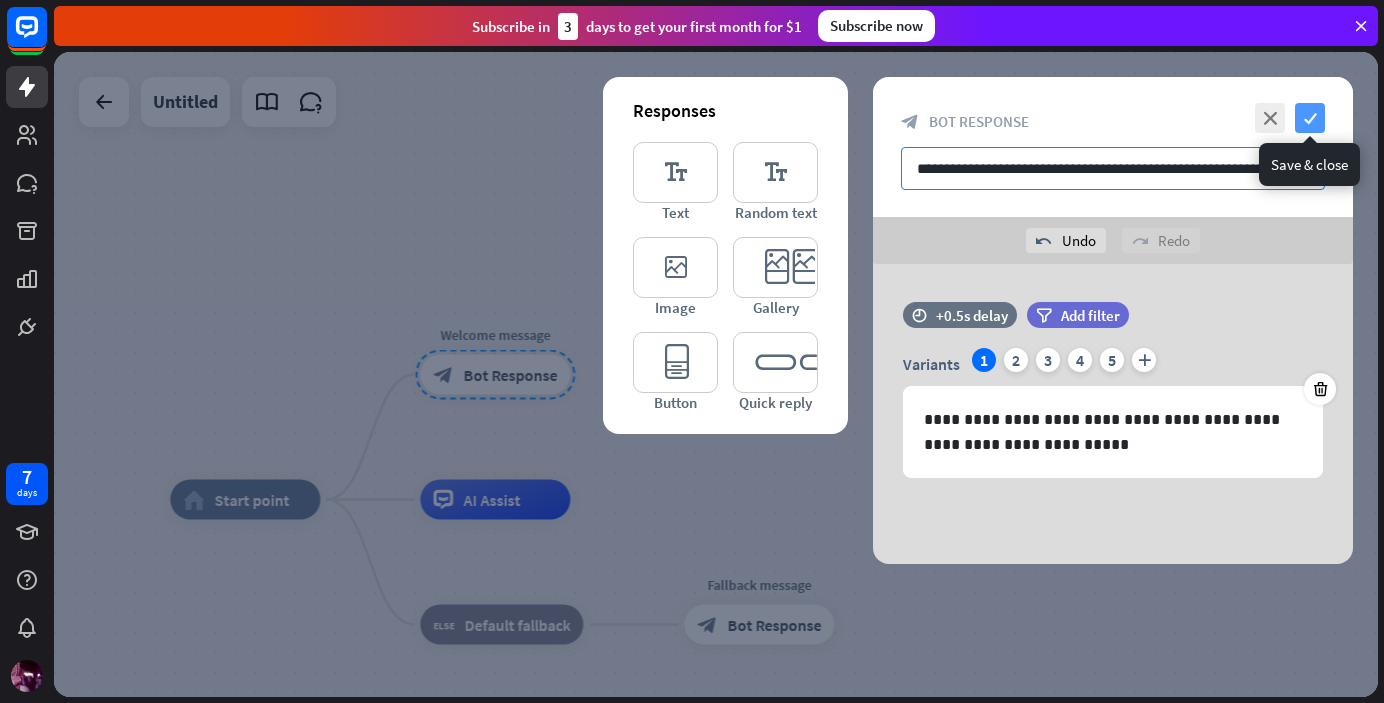 type on "**********" 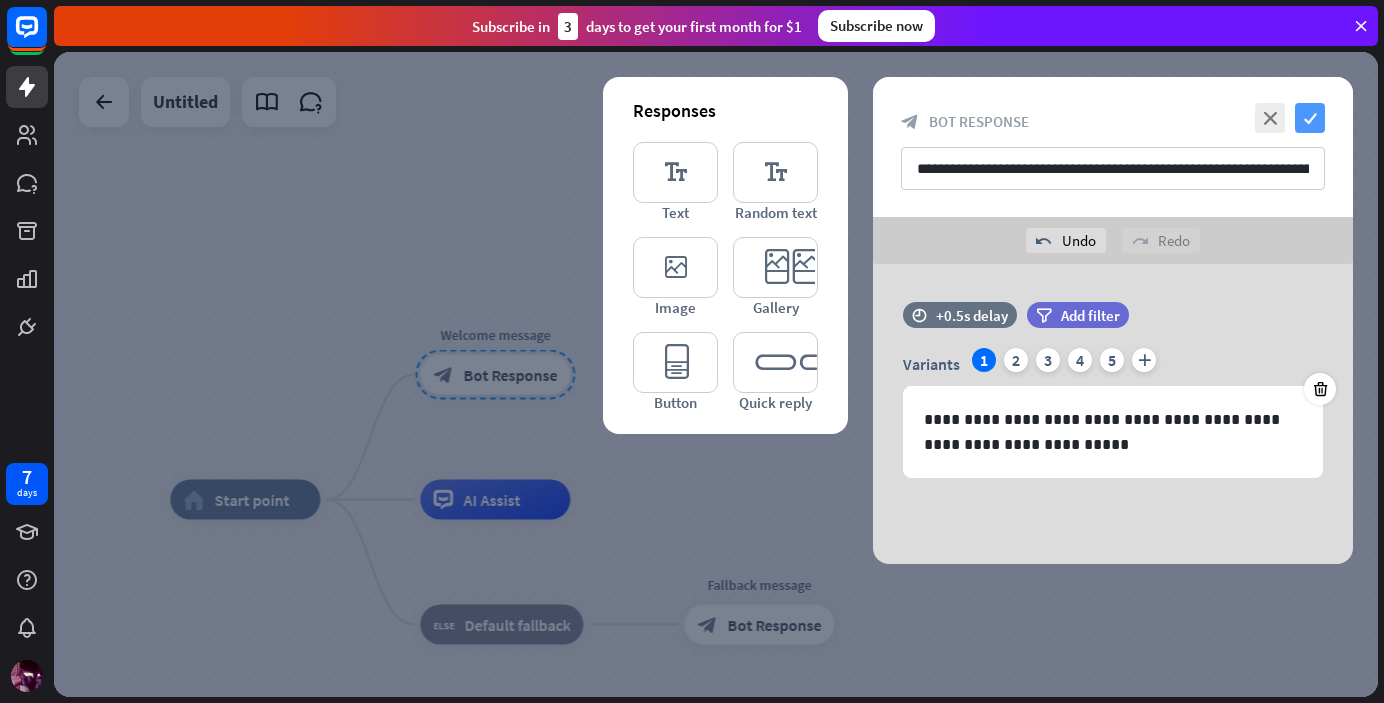 click on "check" at bounding box center [1310, 118] 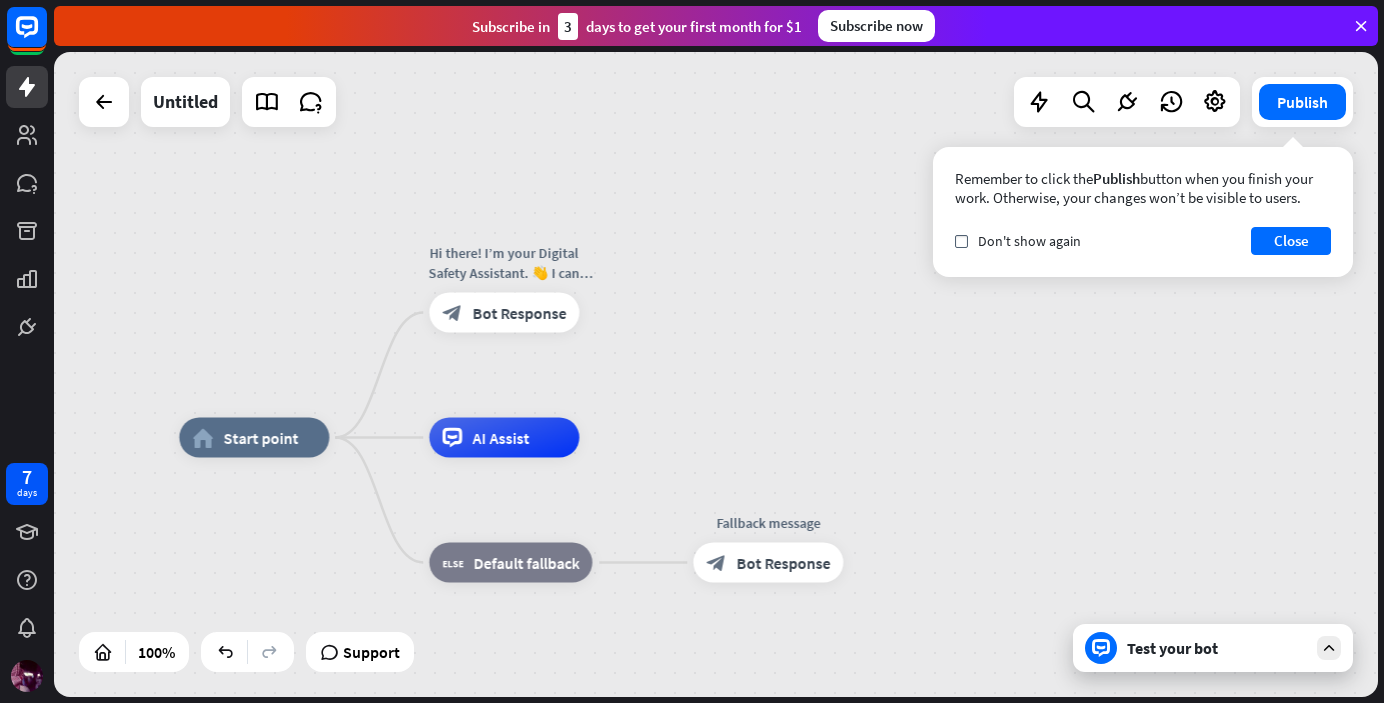 click on "Test your bot" at bounding box center [1217, 648] 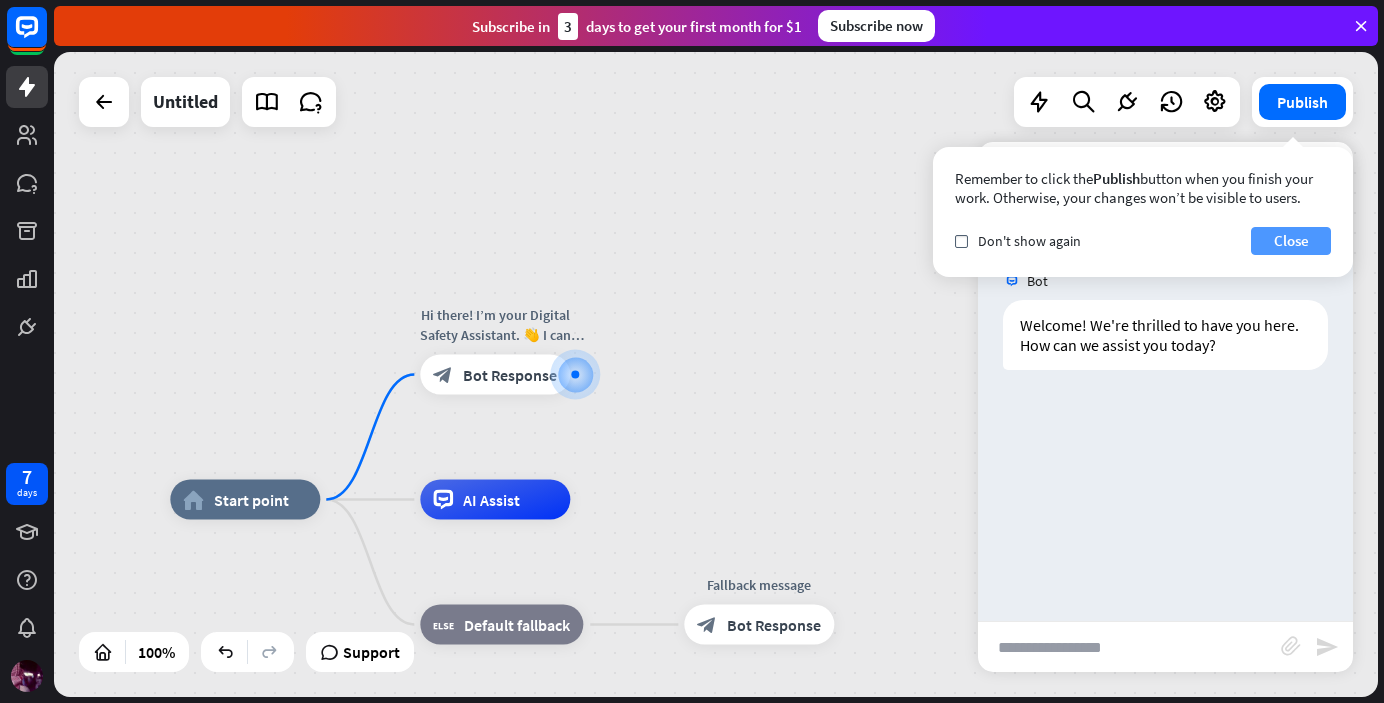 click on "Close" at bounding box center (1291, 241) 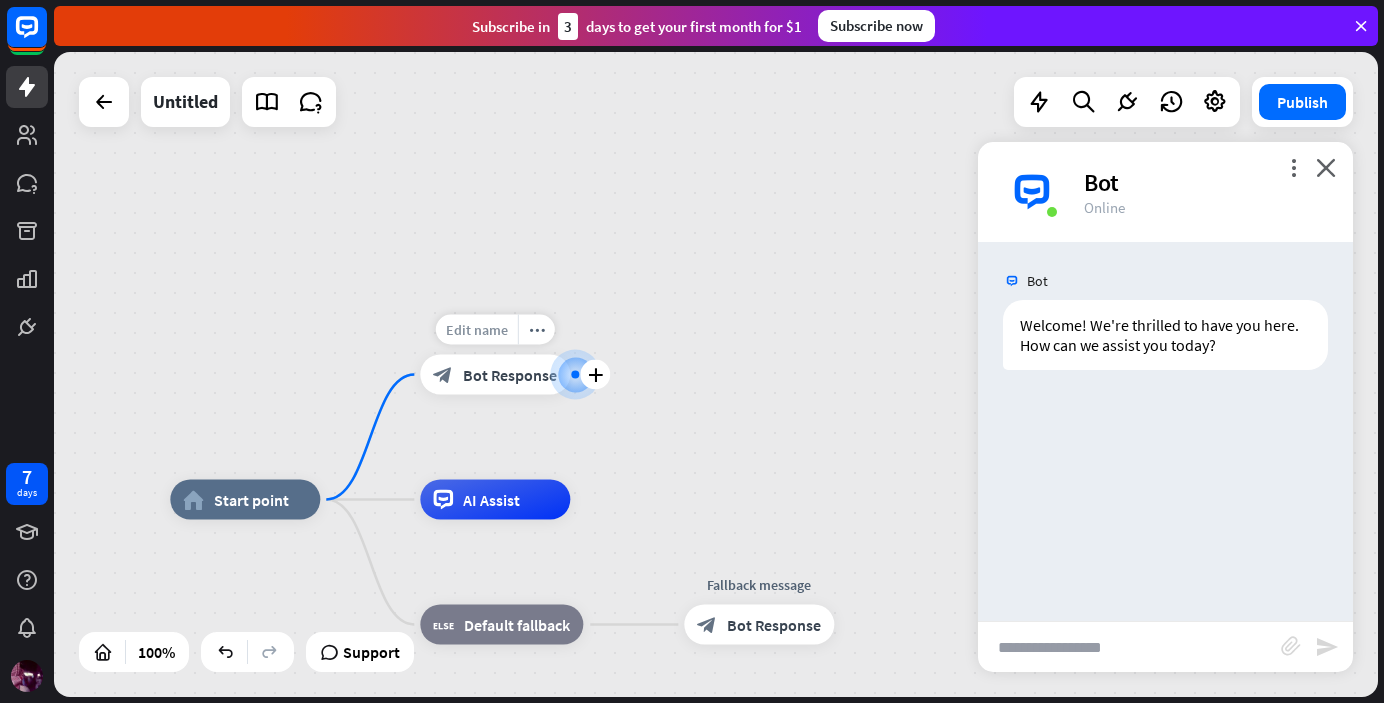 click on "Edit name" at bounding box center [477, 330] 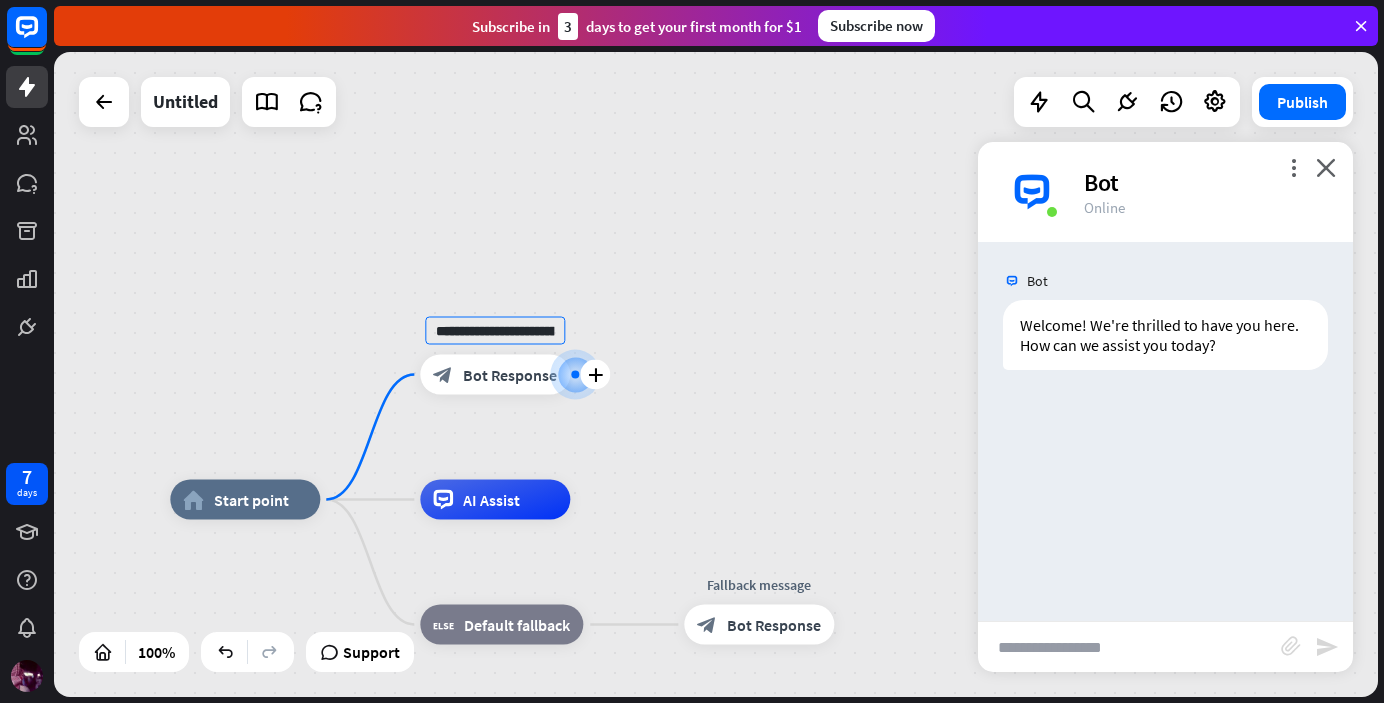 scroll, scrollTop: 0, scrollLeft: 625, axis: horizontal 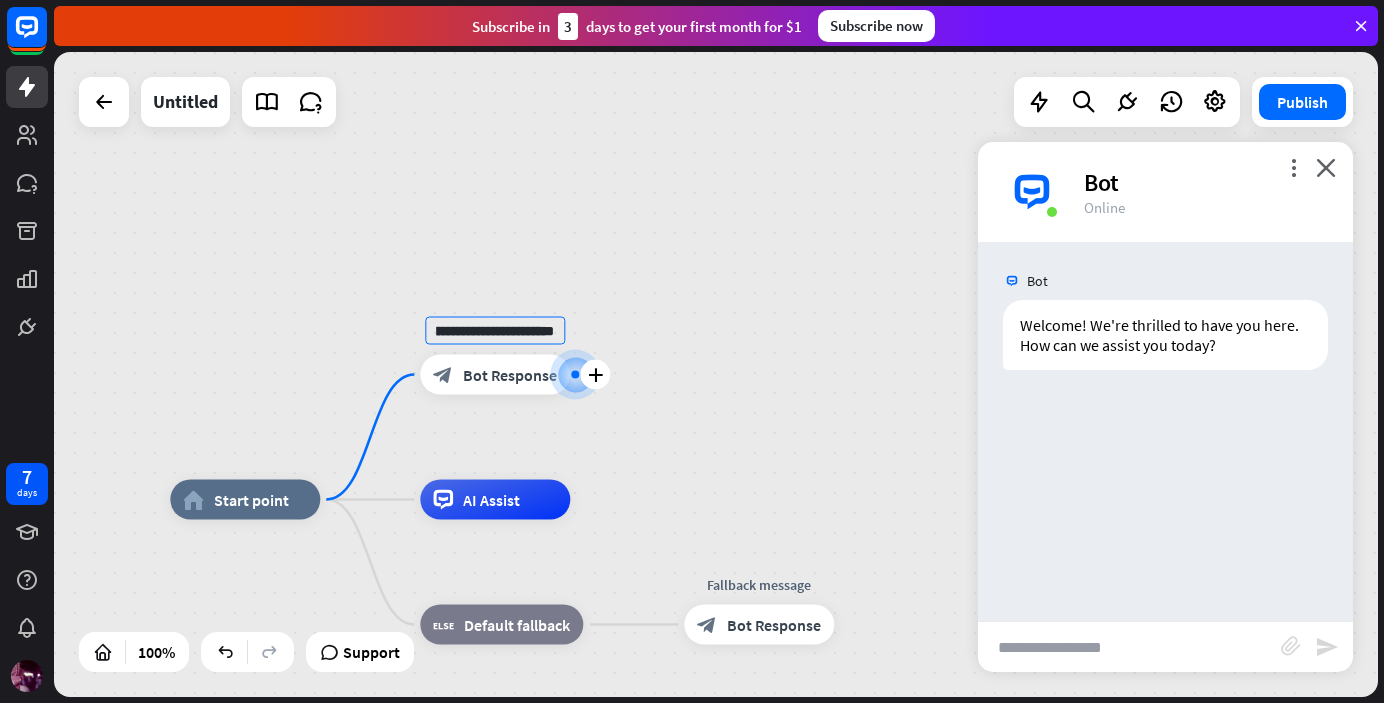 click at bounding box center (575, 374) 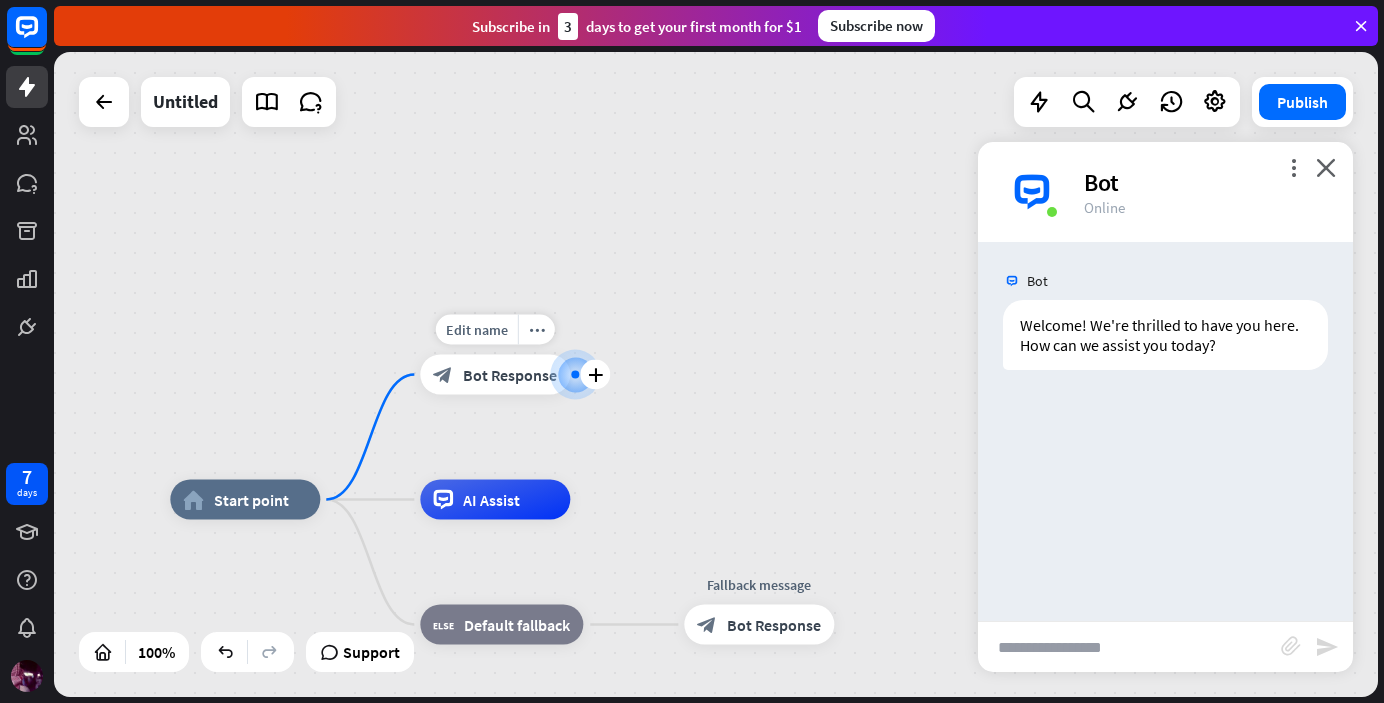 click at bounding box center (575, 374) 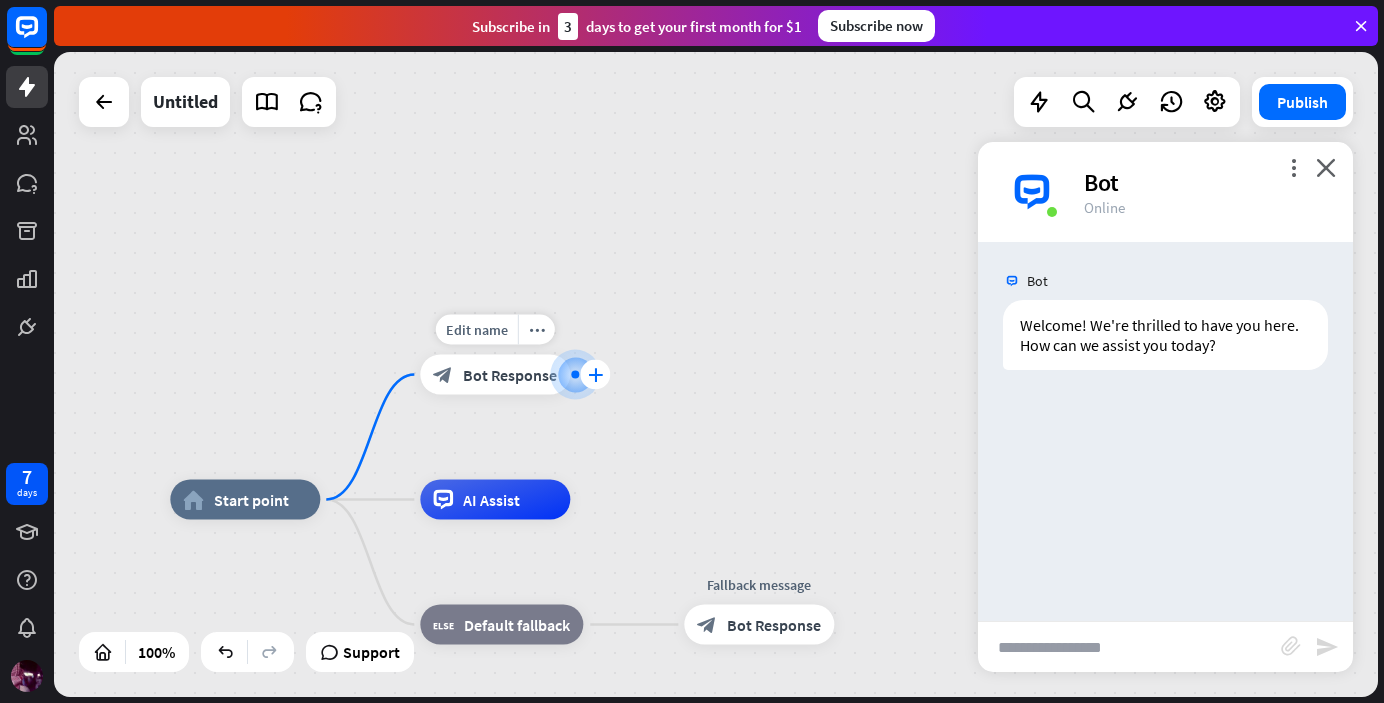 click on "plus" at bounding box center (595, 375) 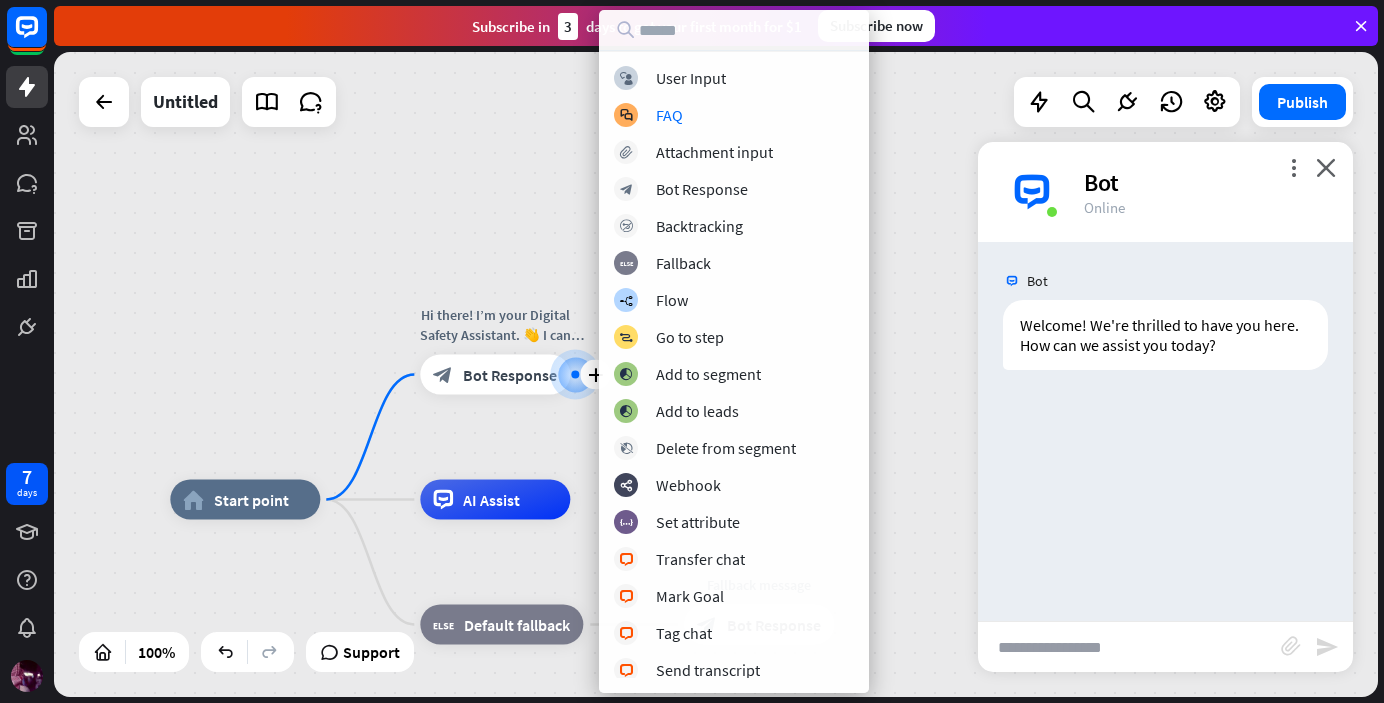 click on "home_2   Start point               plus   Hi there! I’m your Digital Safety Assistant. 👋   I can help your group with tips on emotional safety, screen time balance, and    block_bot_response   Bot Response                         AI Assist                   block_fallback   Default fallback                 Fallback message   block_bot_response   Bot Response" at bounding box center (716, 374) 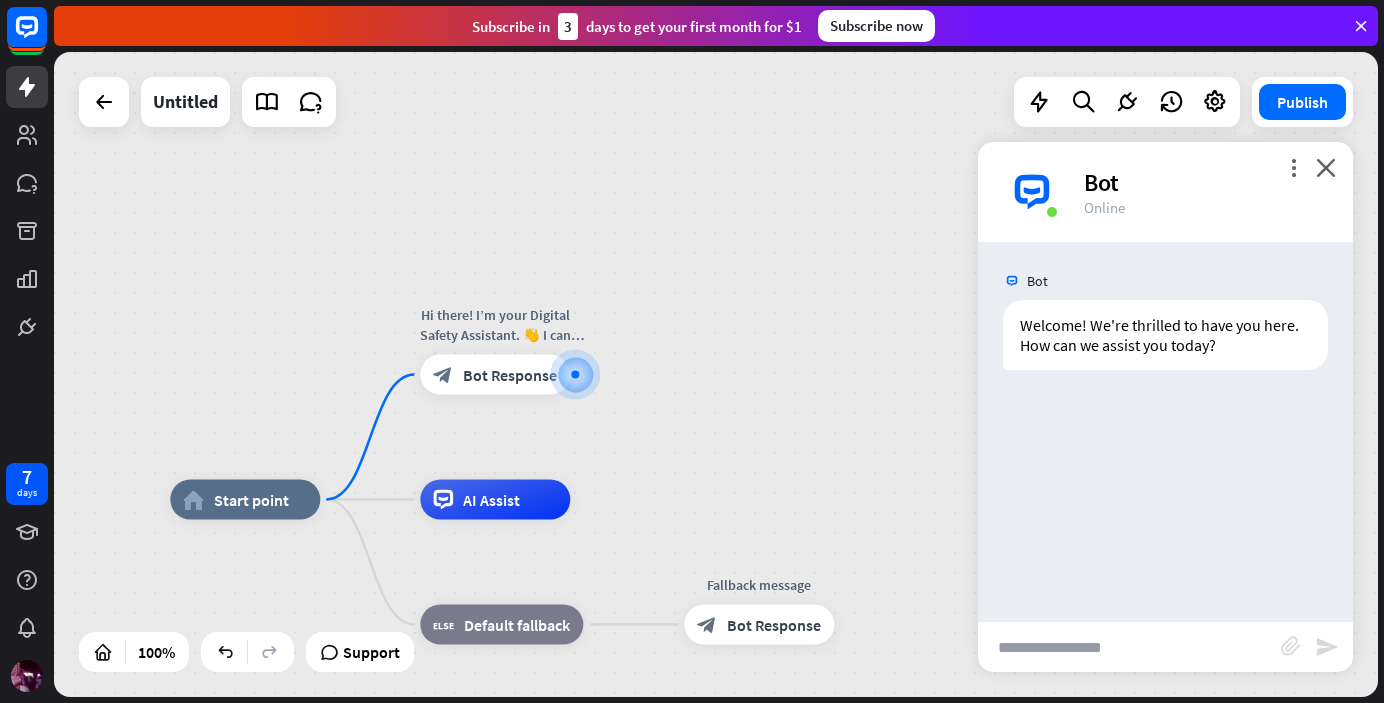 click on "home_2   Start point                 Hi there! I’m your Digital Safety Assistant. 👋   I can help your group with tips on emotional safety, screen time balance, and    block_bot_response   Bot Response                         AI Assist                   block_fallback   Default fallback                 Fallback message   block_bot_response   Bot Response" at bounding box center (716, 374) 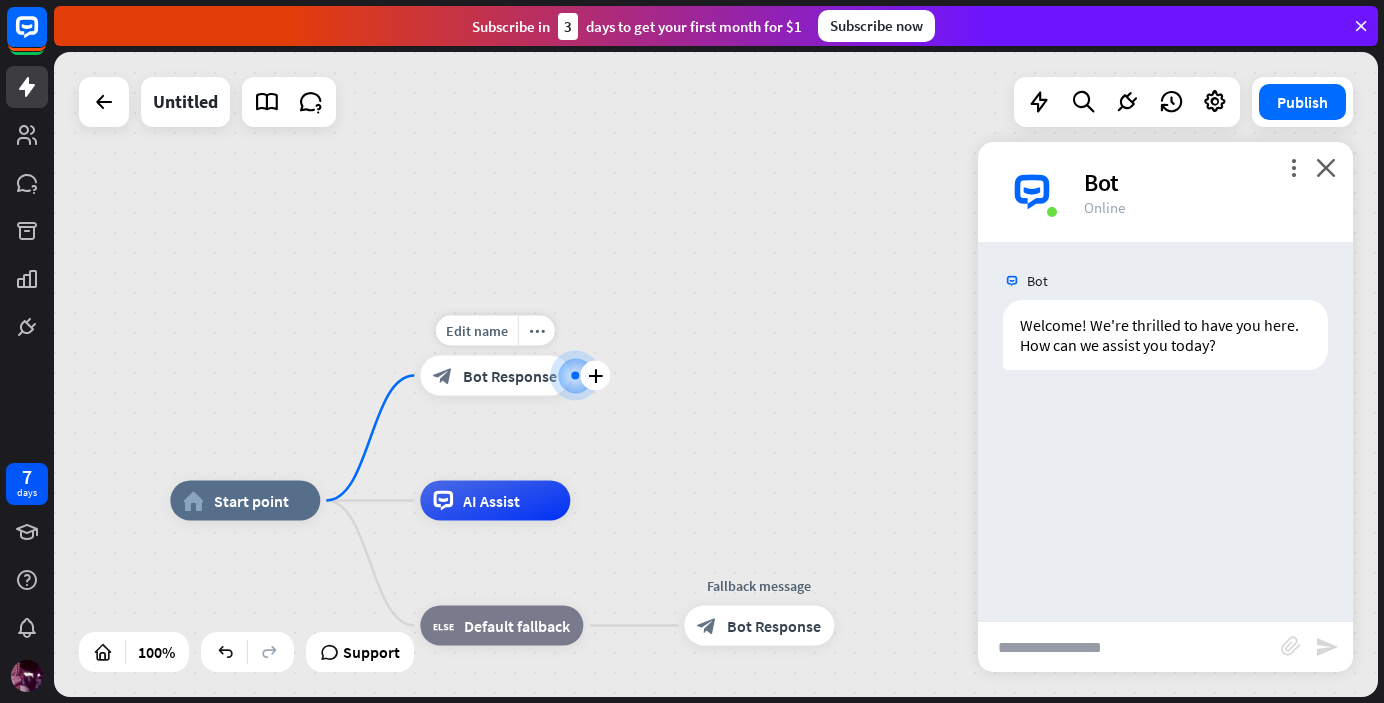 click on "Edit name" at bounding box center [477, 331] 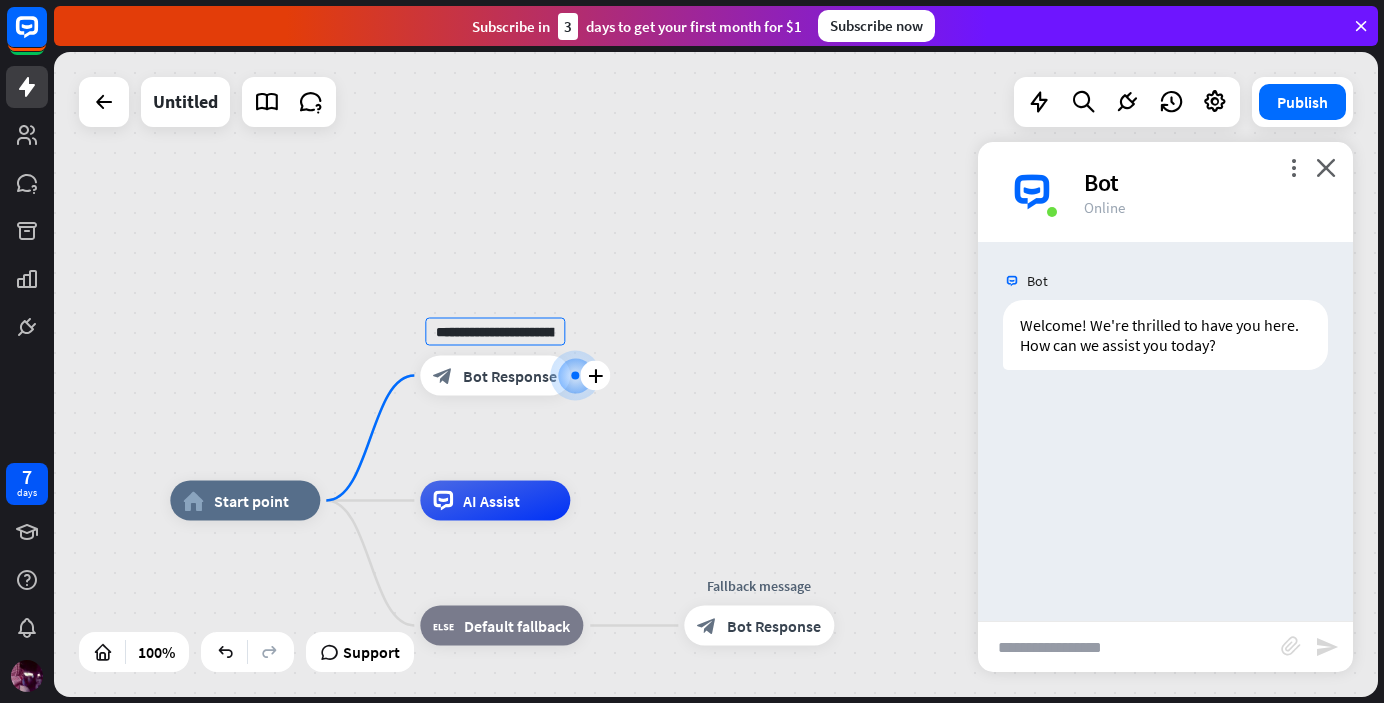 scroll, scrollTop: 0, scrollLeft: 625, axis: horizontal 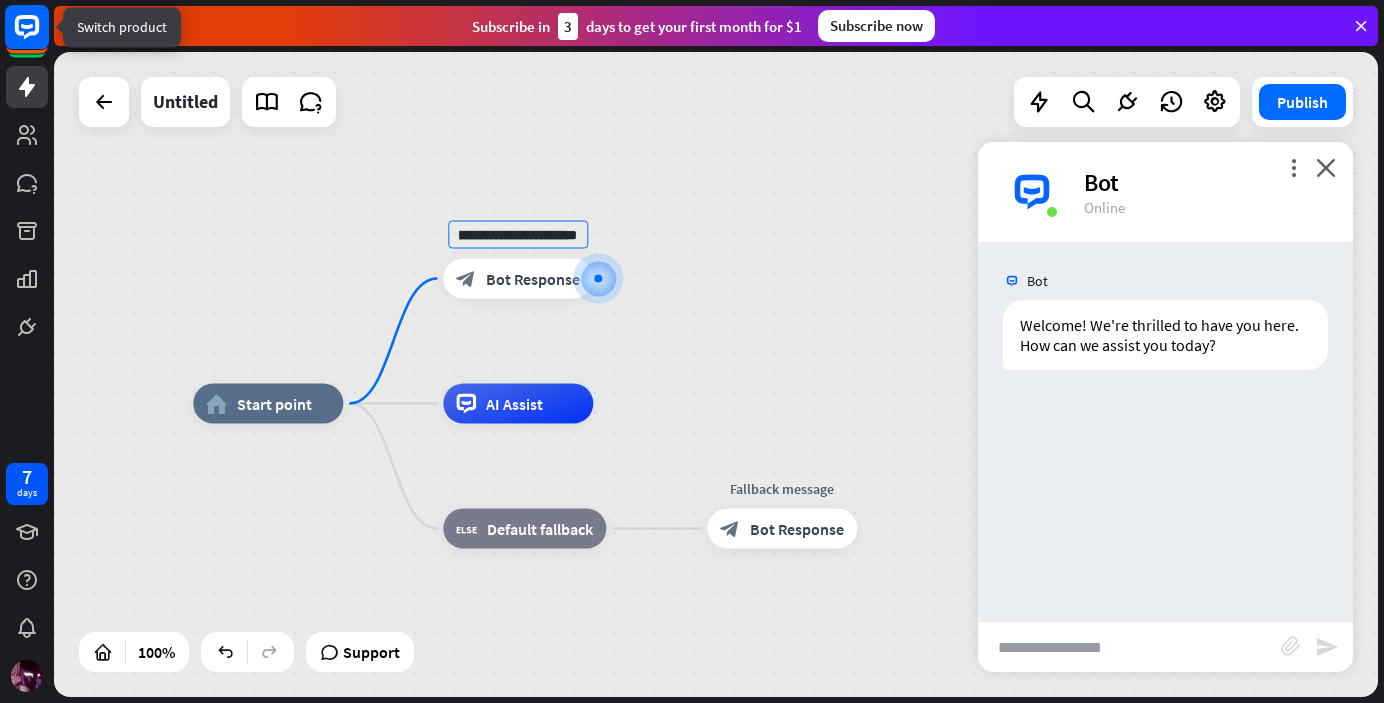 click 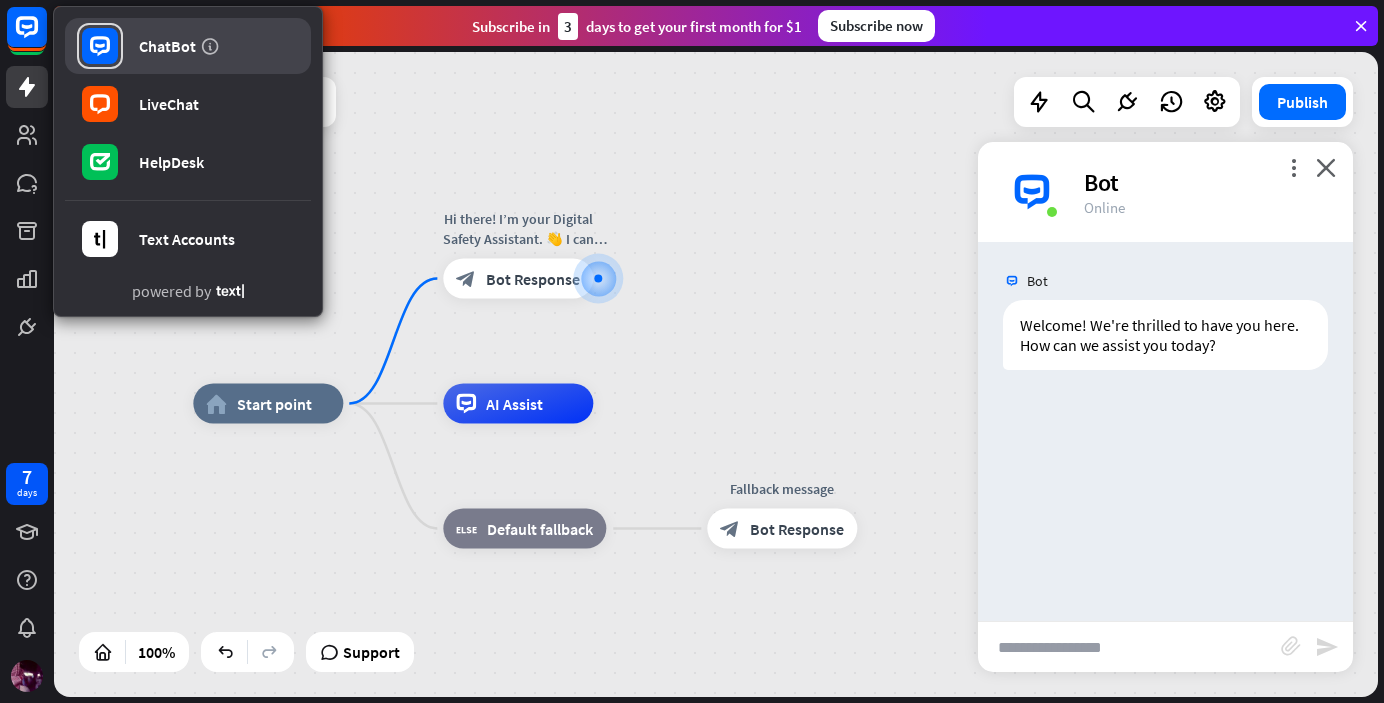click on "ChatBot" at bounding box center (167, 46) 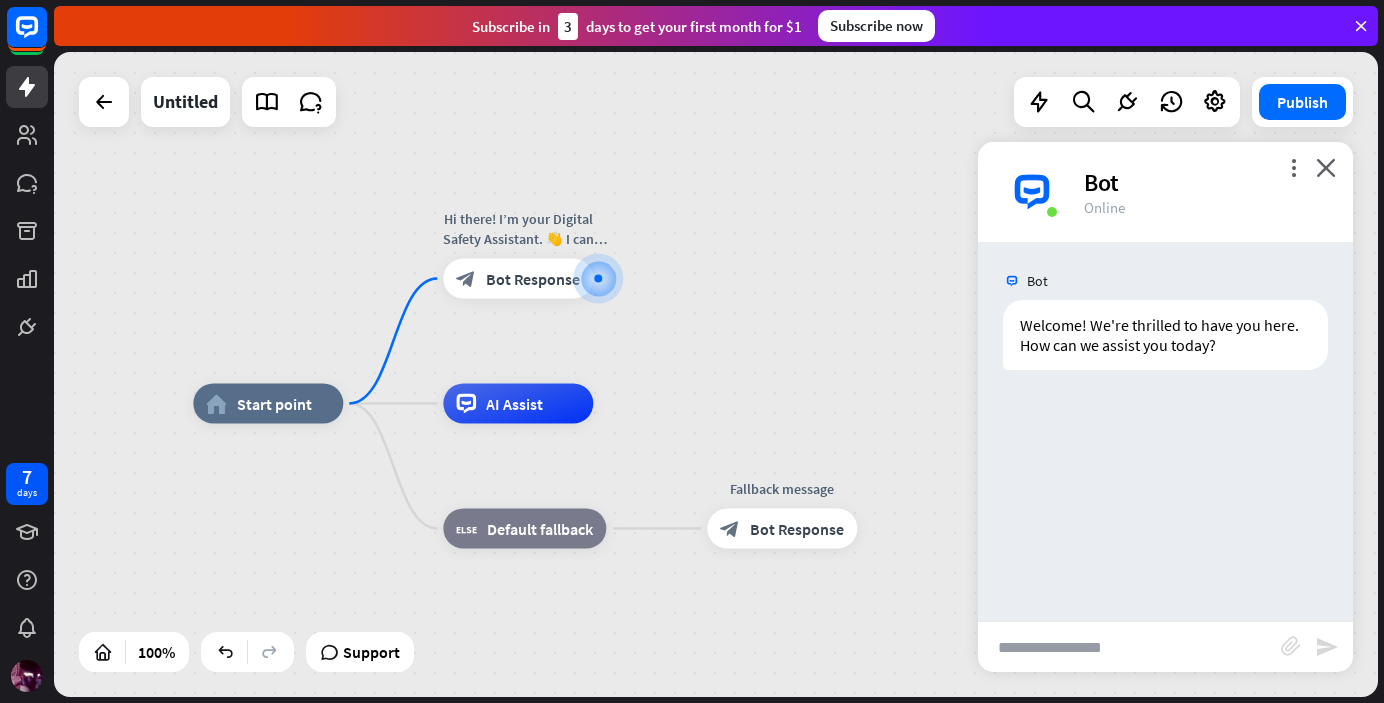 click at bounding box center [1361, 26] 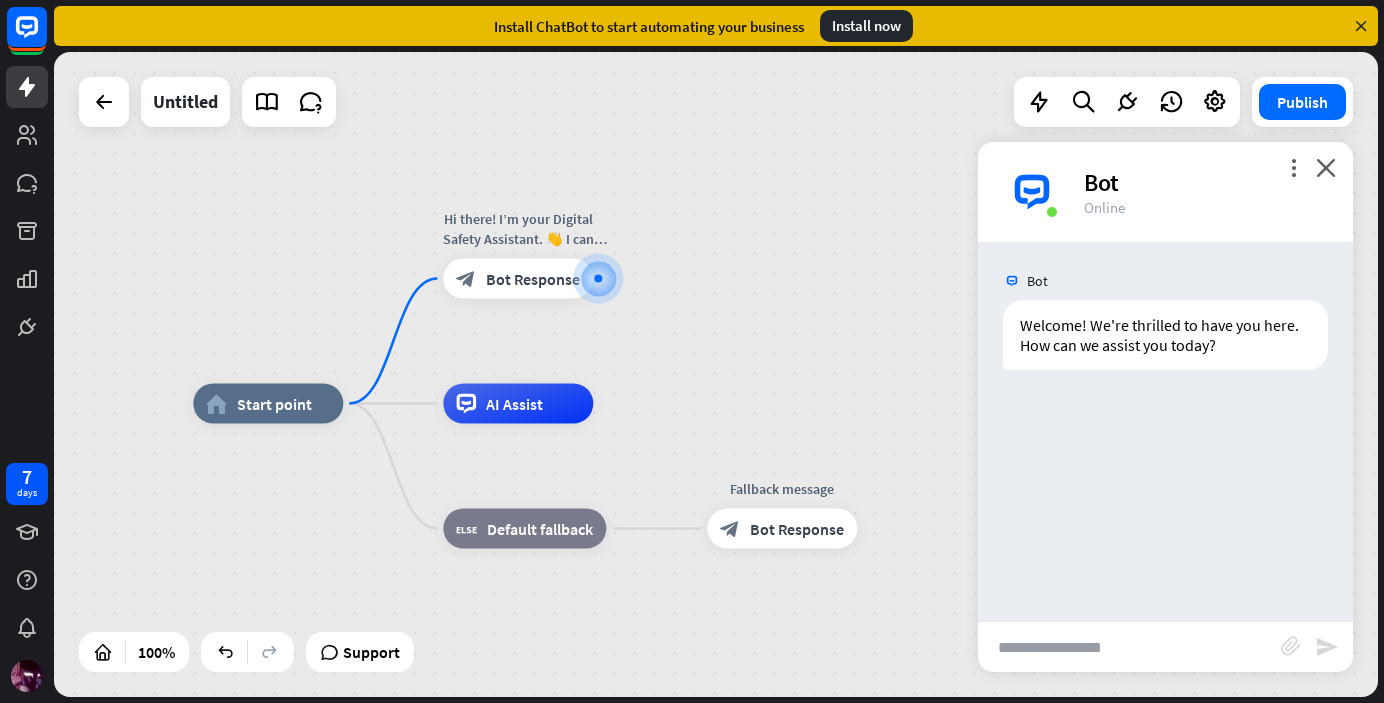 click at bounding box center (1361, 26) 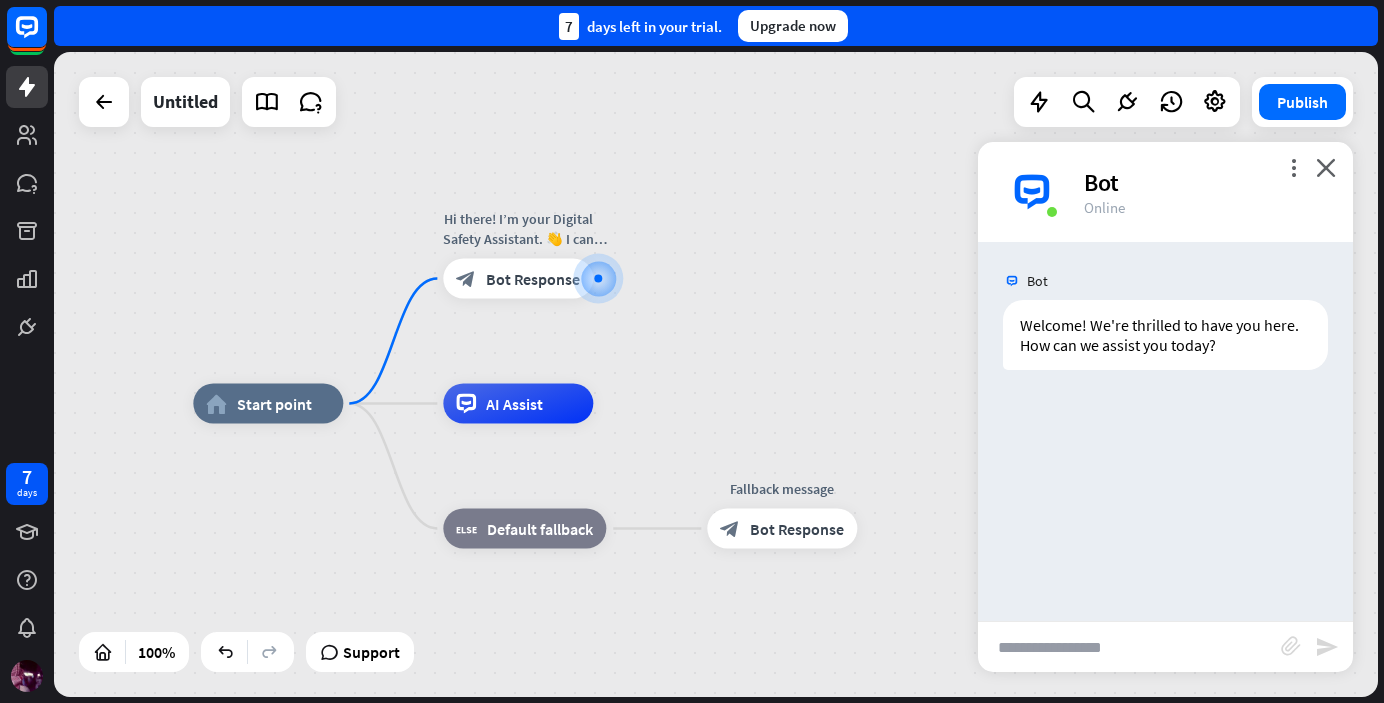 click on "Bot" at bounding box center [1206, 182] 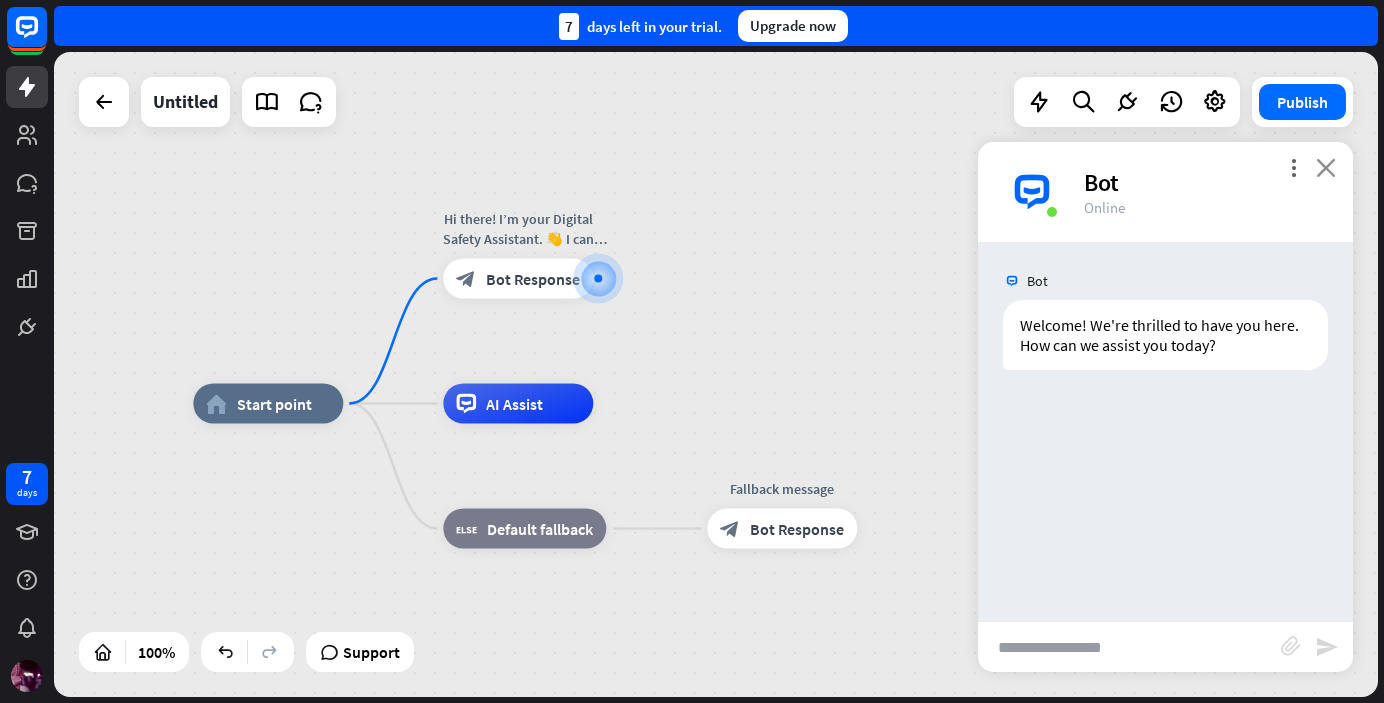 click on "close" at bounding box center [1326, 167] 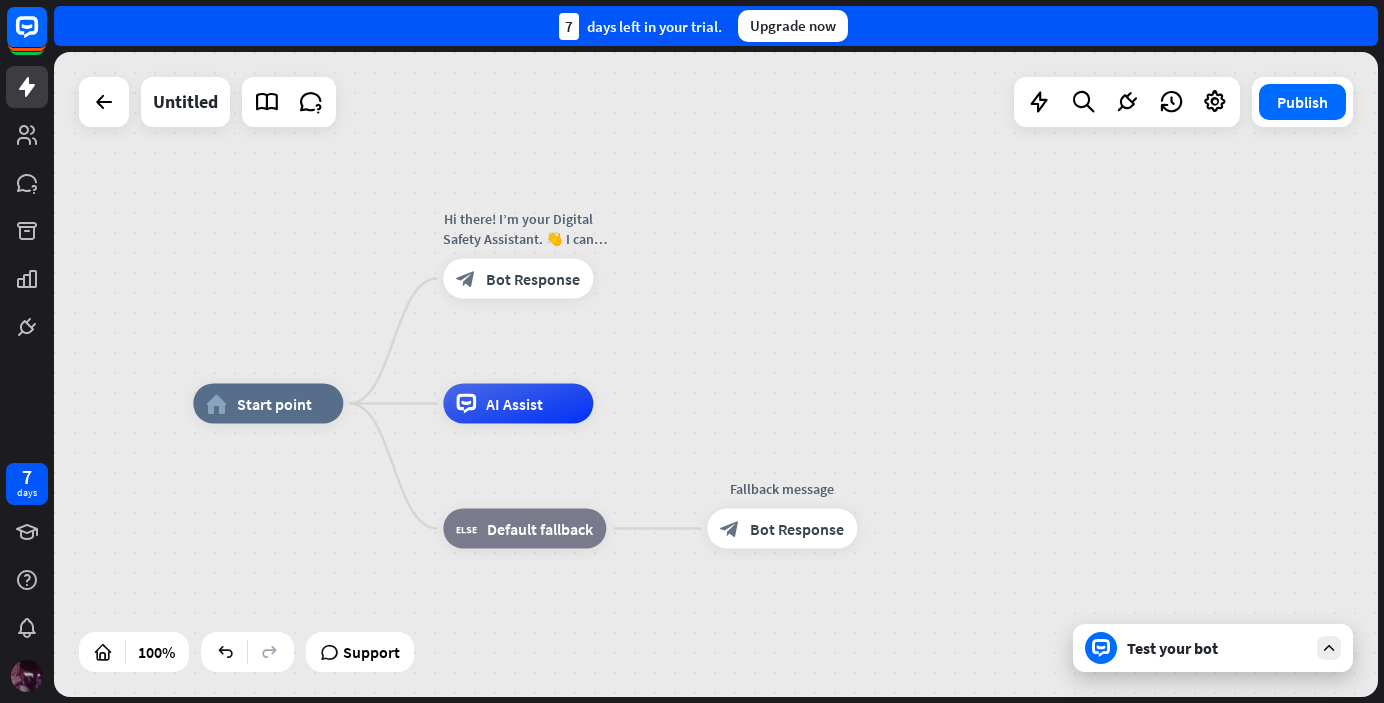 click at bounding box center (27, 676) 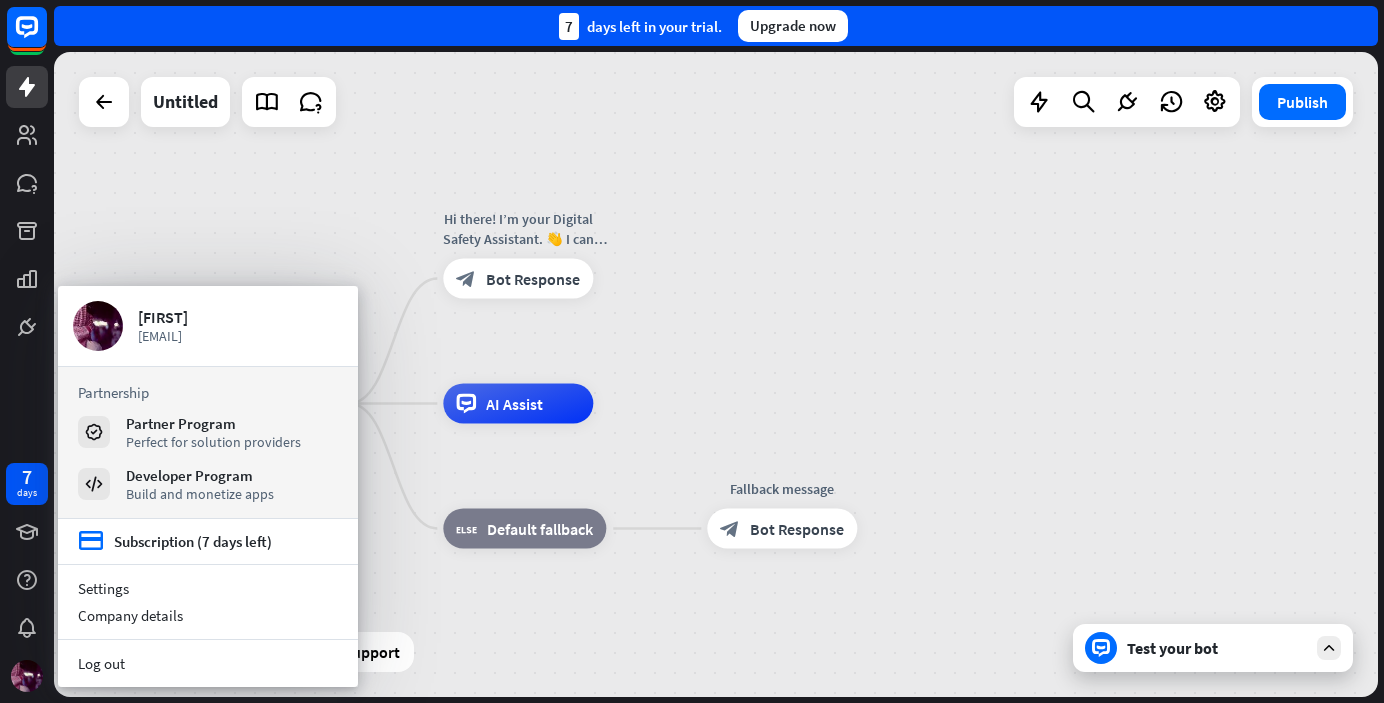 click on "7   days" at bounding box center (27, 351) 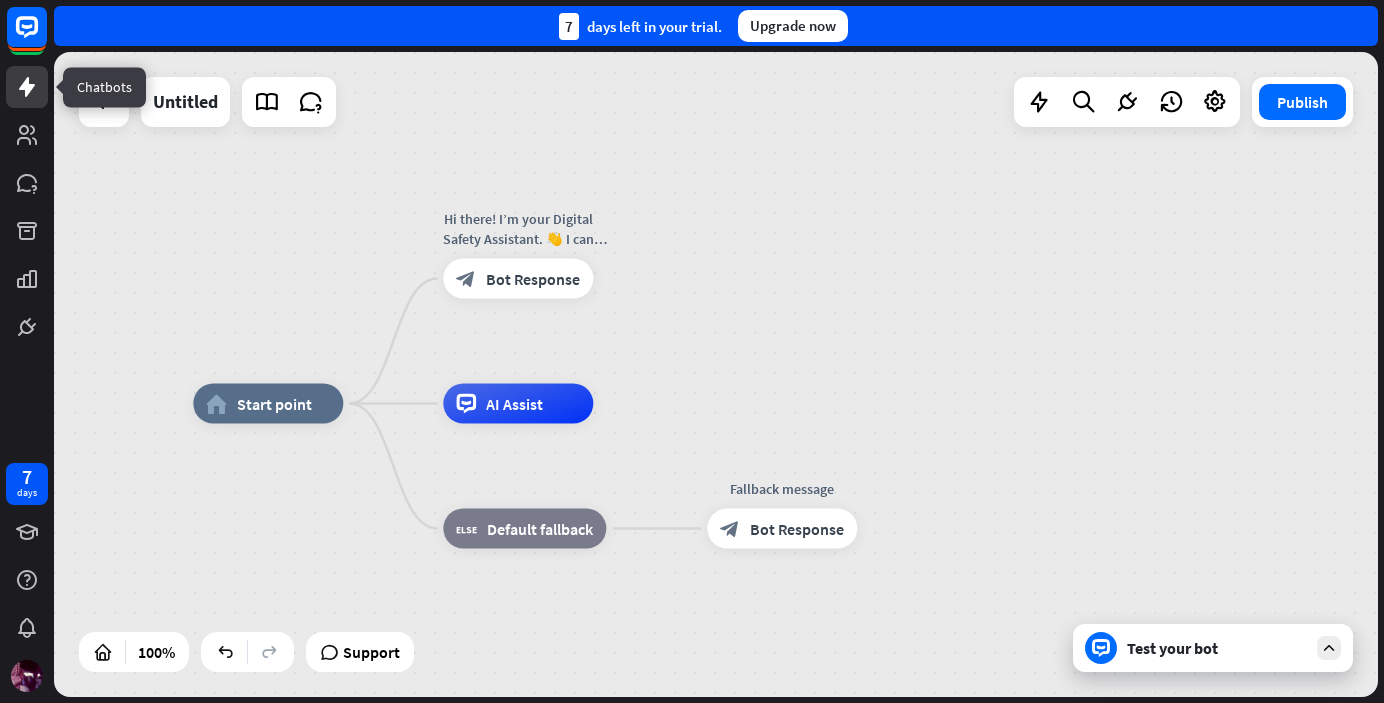 click at bounding box center (27, 87) 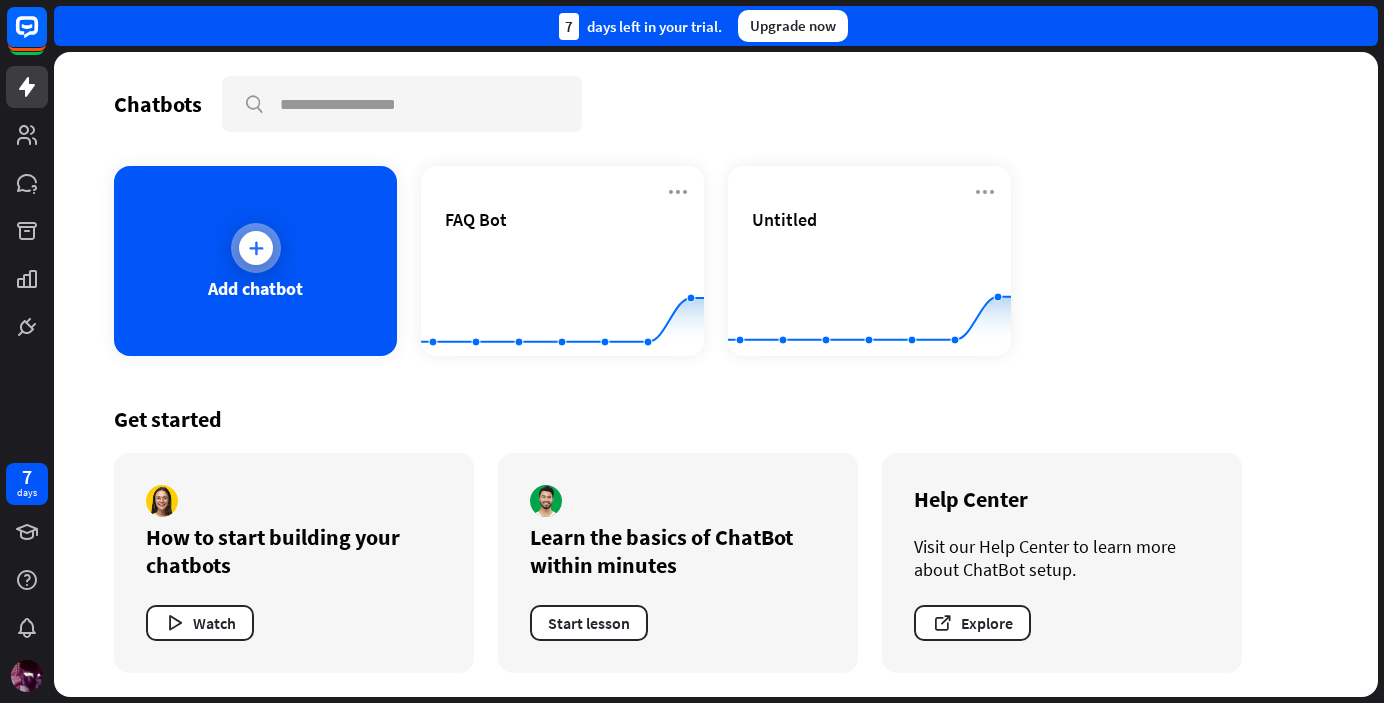 click at bounding box center (256, 248) 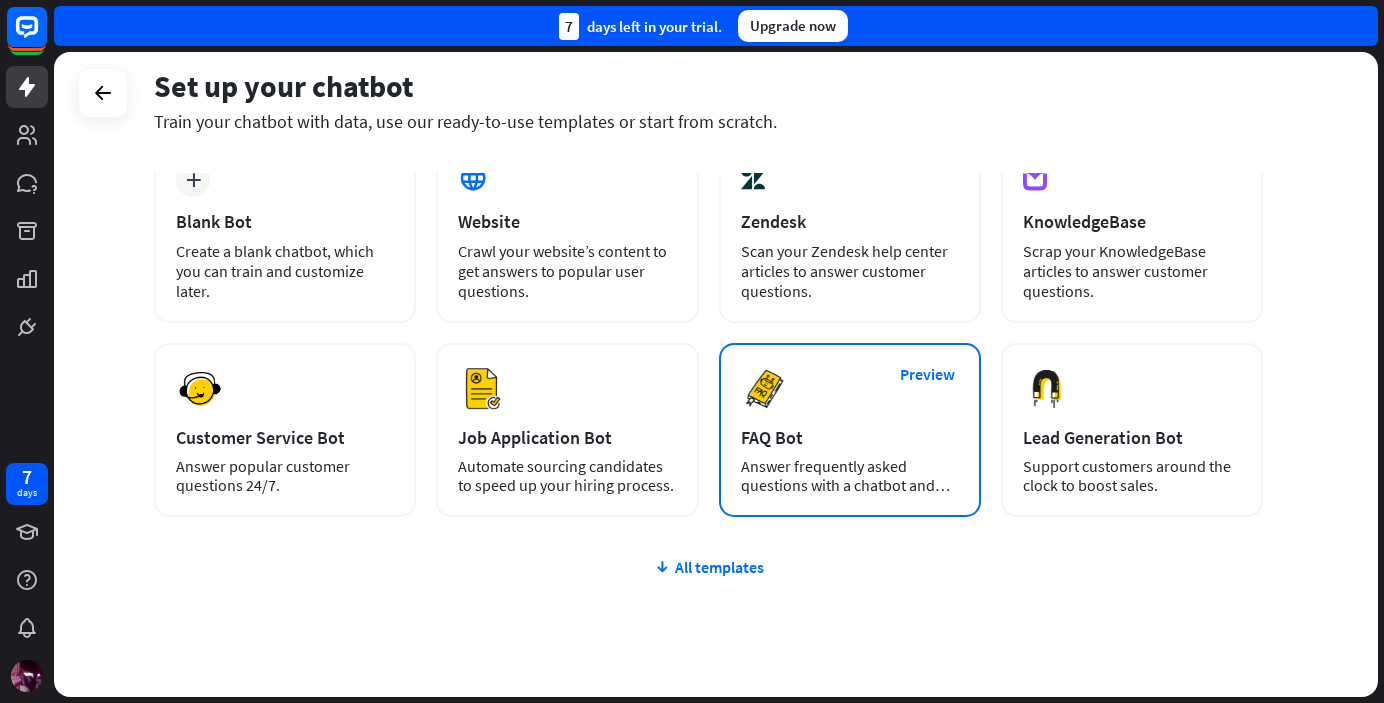 scroll, scrollTop: 122, scrollLeft: 0, axis: vertical 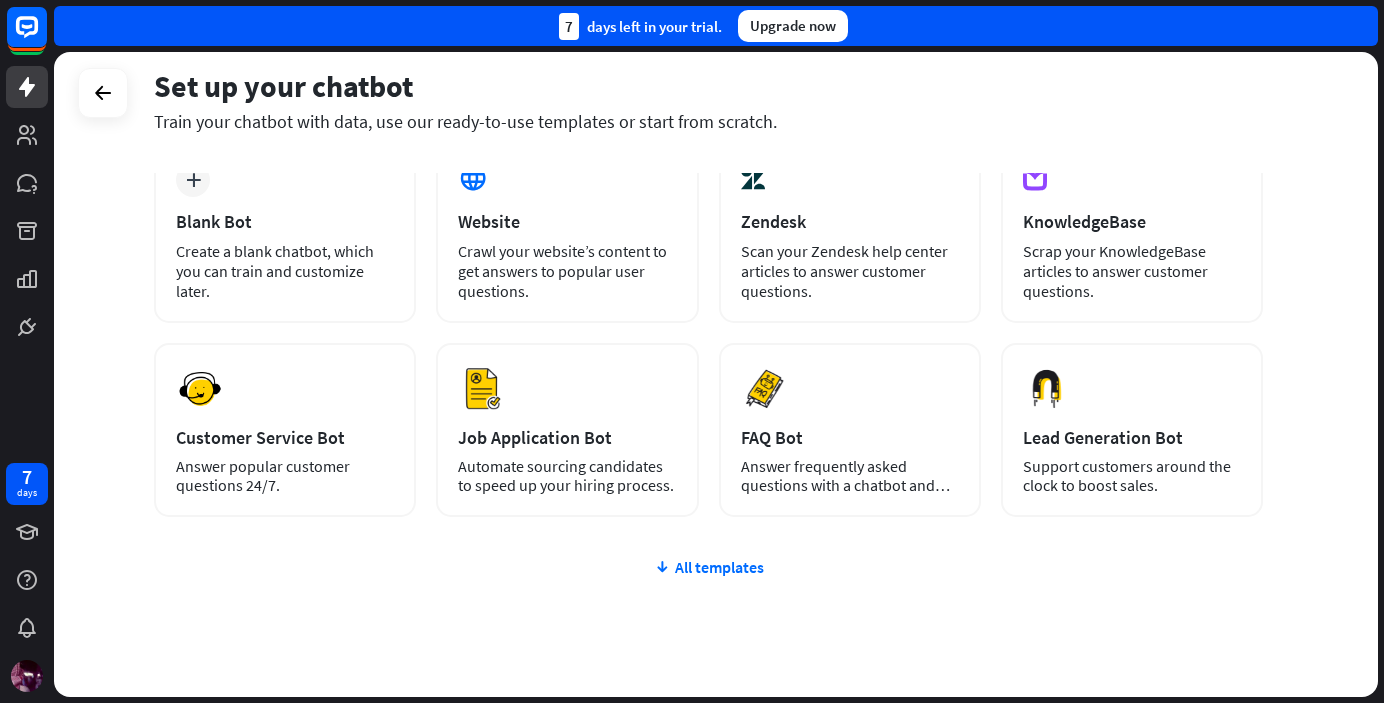 click on "plus   Blank Bot
Create a blank chatbot, which you can train and
customize later.
AI     Website
Crawl your website’s content to get answers to
popular user questions.
AI               Zendesk
Scan your Zendesk help center articles to answer
customer questions.
AI         KnowledgeBase
Scrap your KnowledgeBase articles to answer customer
questions.
Preview
Customer Service Bot
Answer popular customer questions 24/7.
Preview" at bounding box center [708, 449] 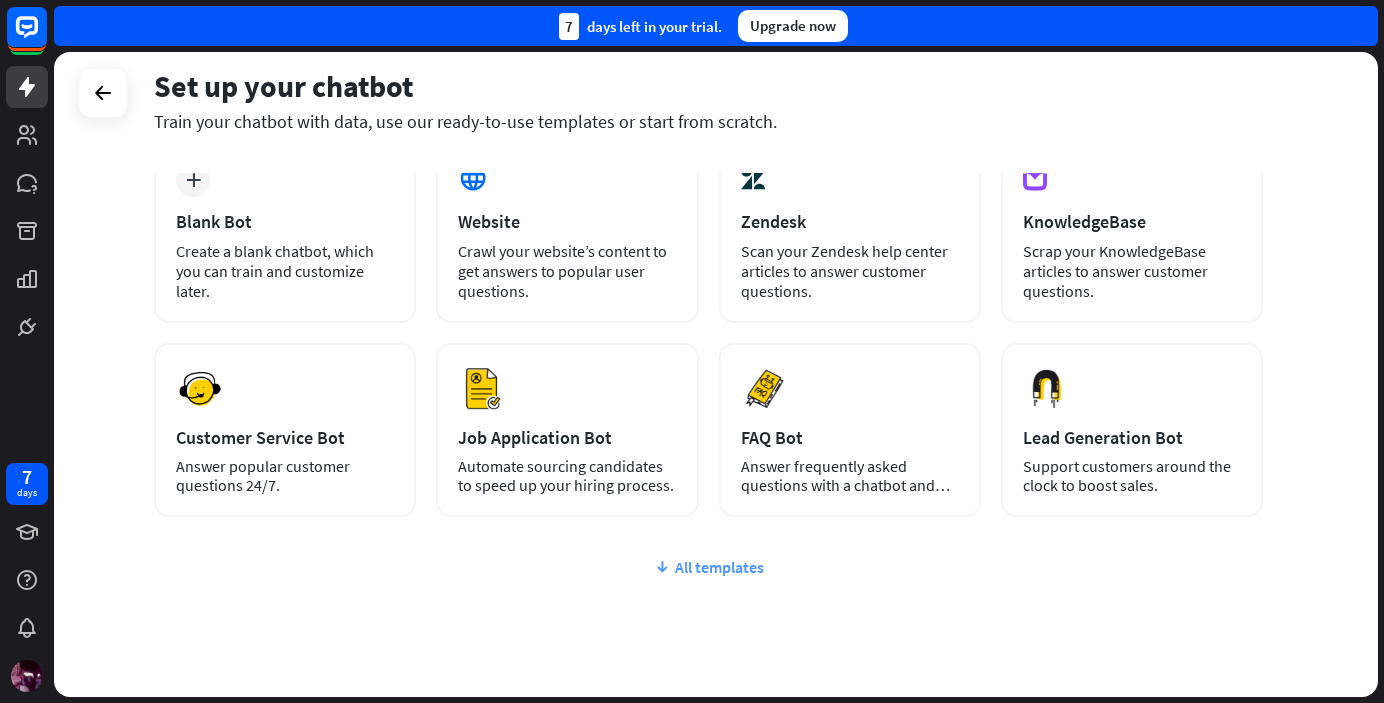 click on "All templates" at bounding box center [708, 567] 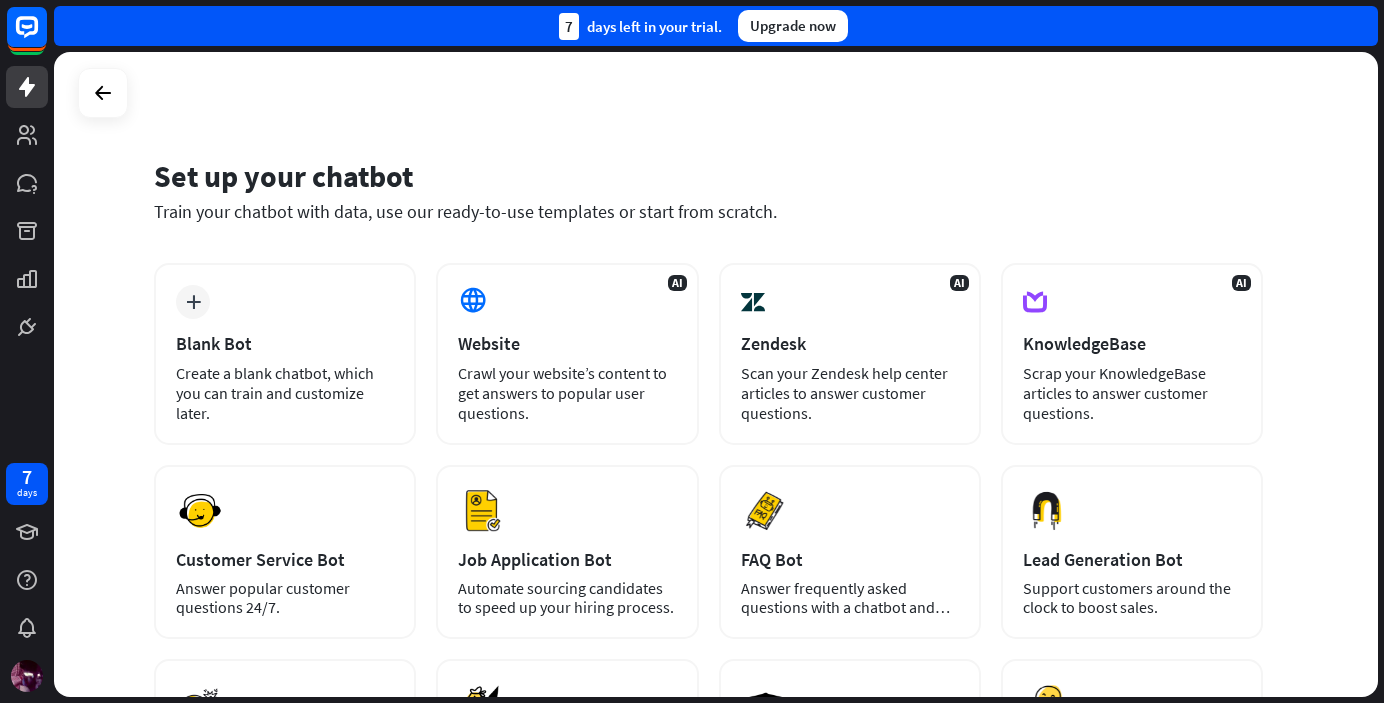 scroll, scrollTop: 0, scrollLeft: 0, axis: both 